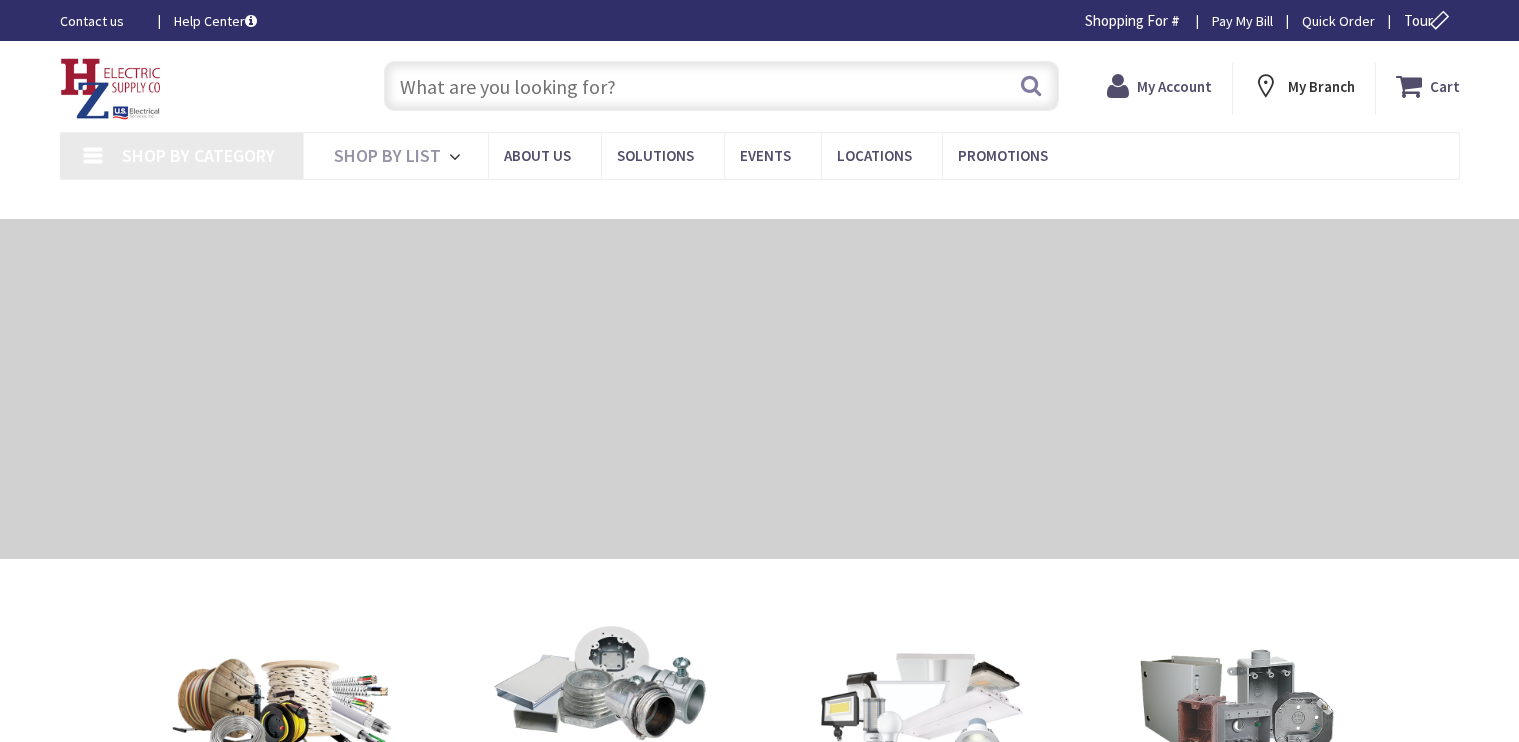 scroll, scrollTop: 0, scrollLeft: 0, axis: both 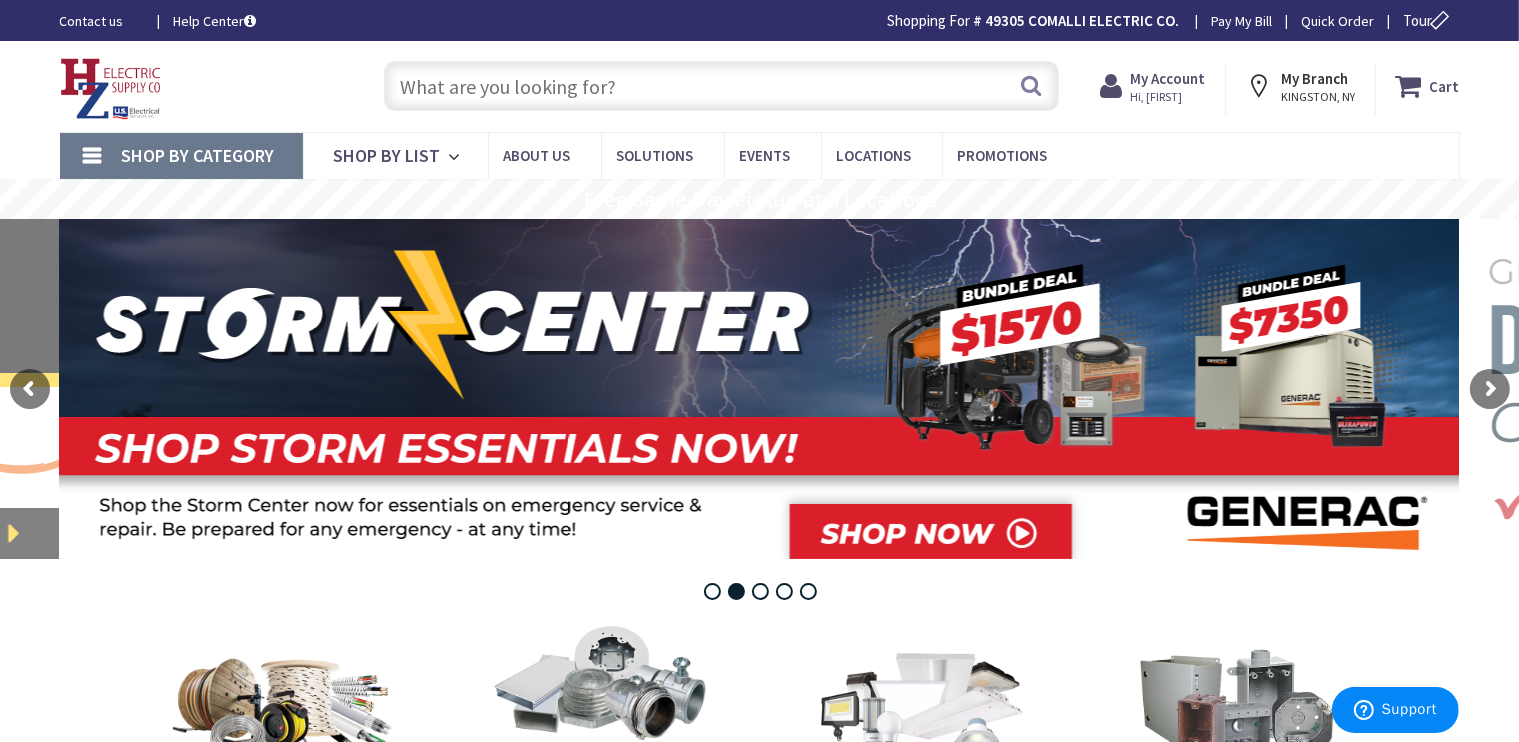 click at bounding box center [721, 86] 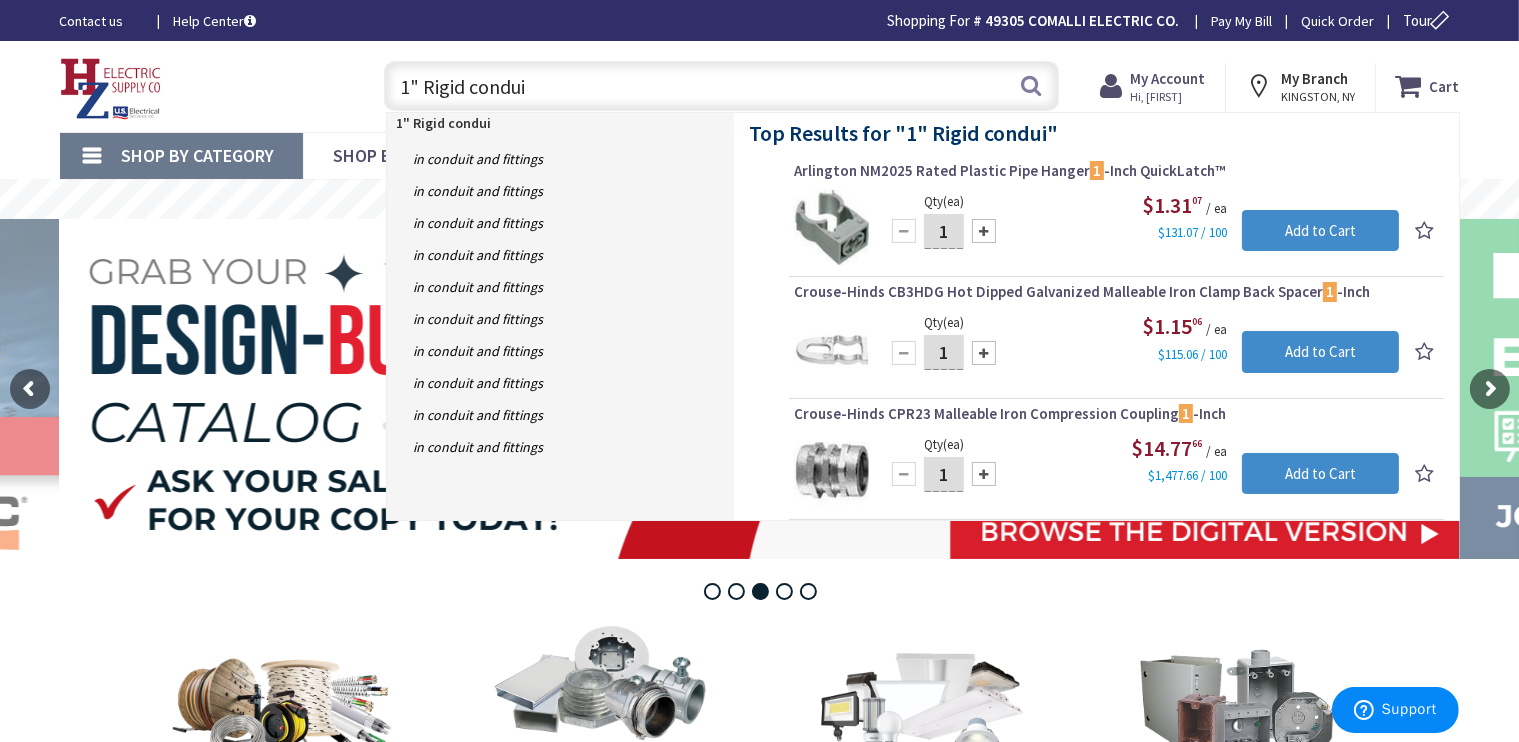 type on "1" Rigid conduit" 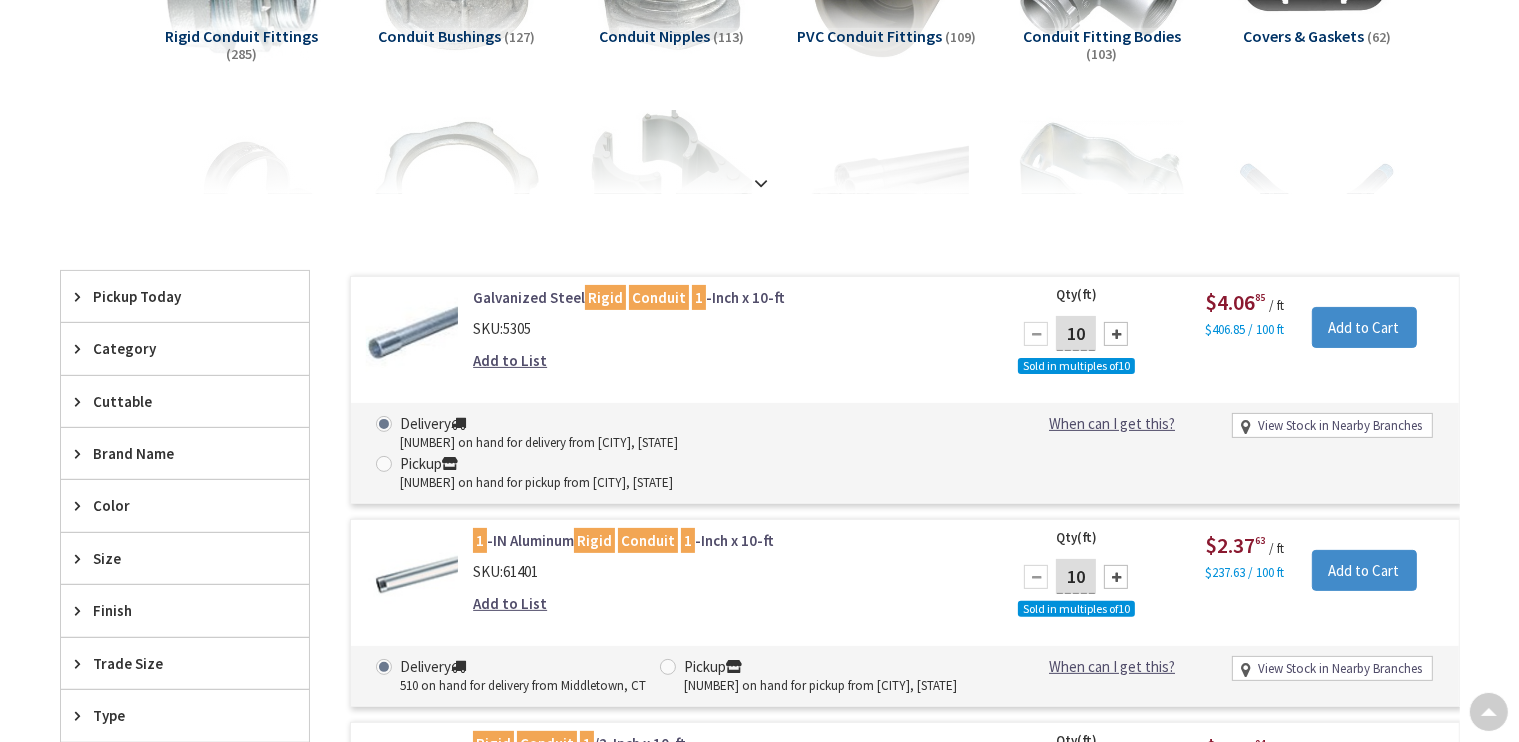 scroll, scrollTop: 400, scrollLeft: 0, axis: vertical 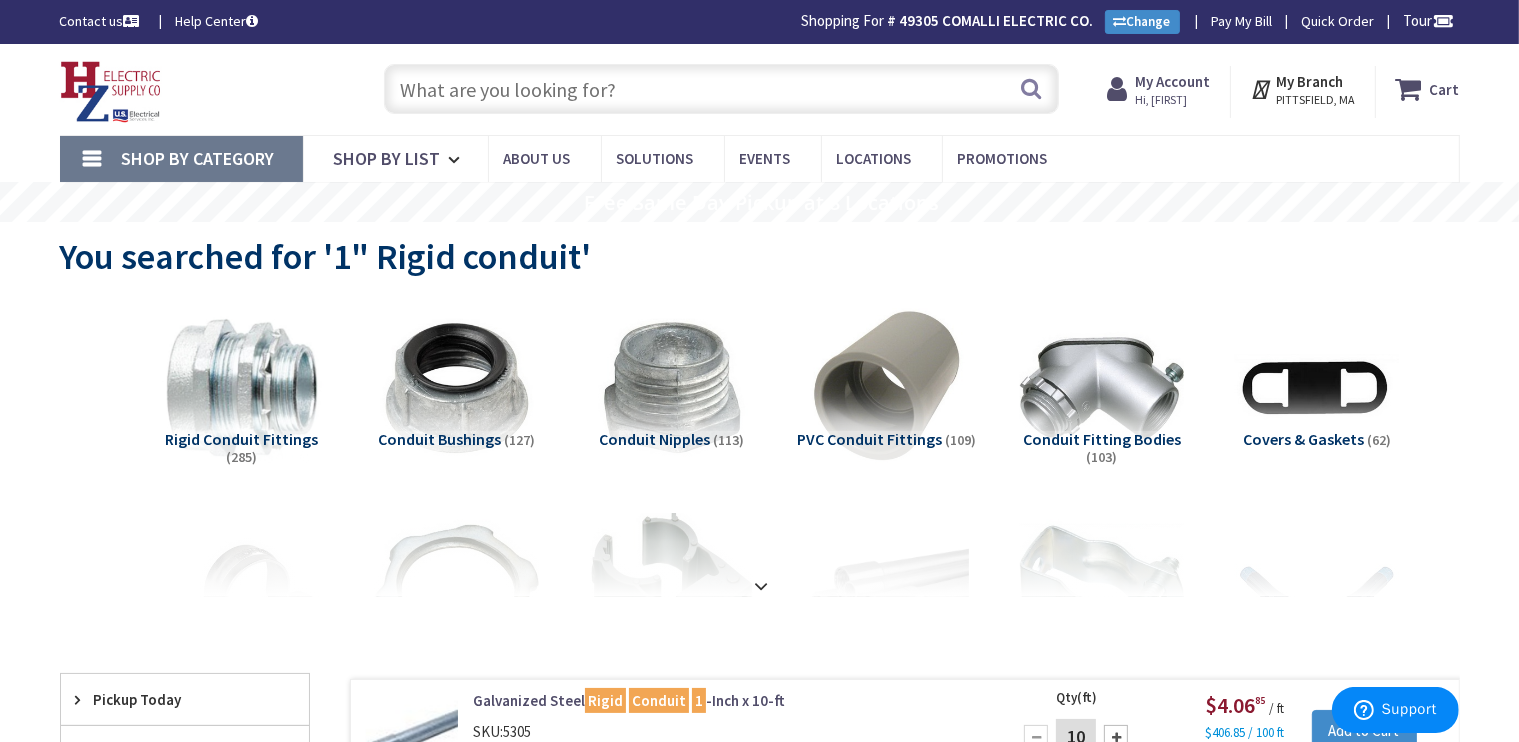 click at bounding box center (721, 89) 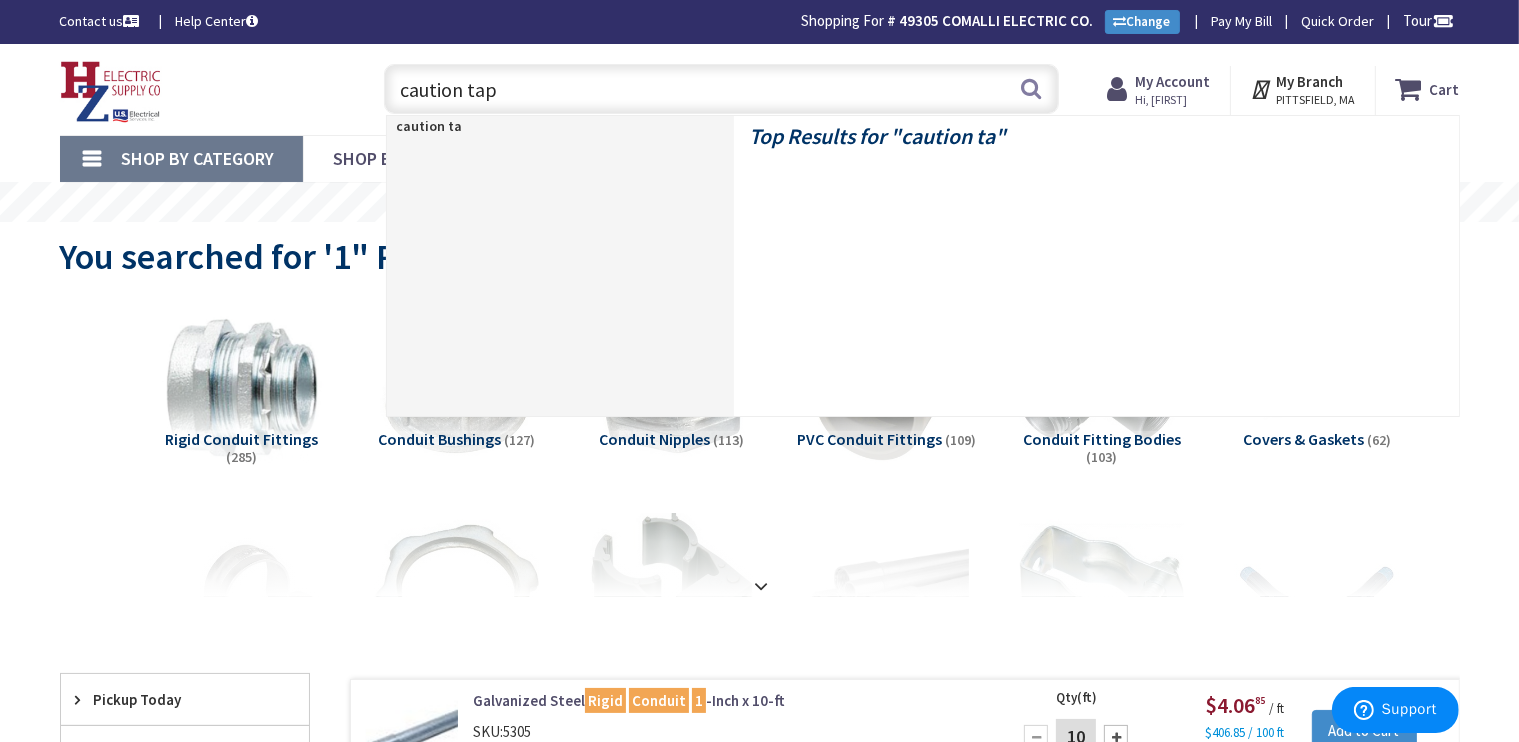 type on "caution tape" 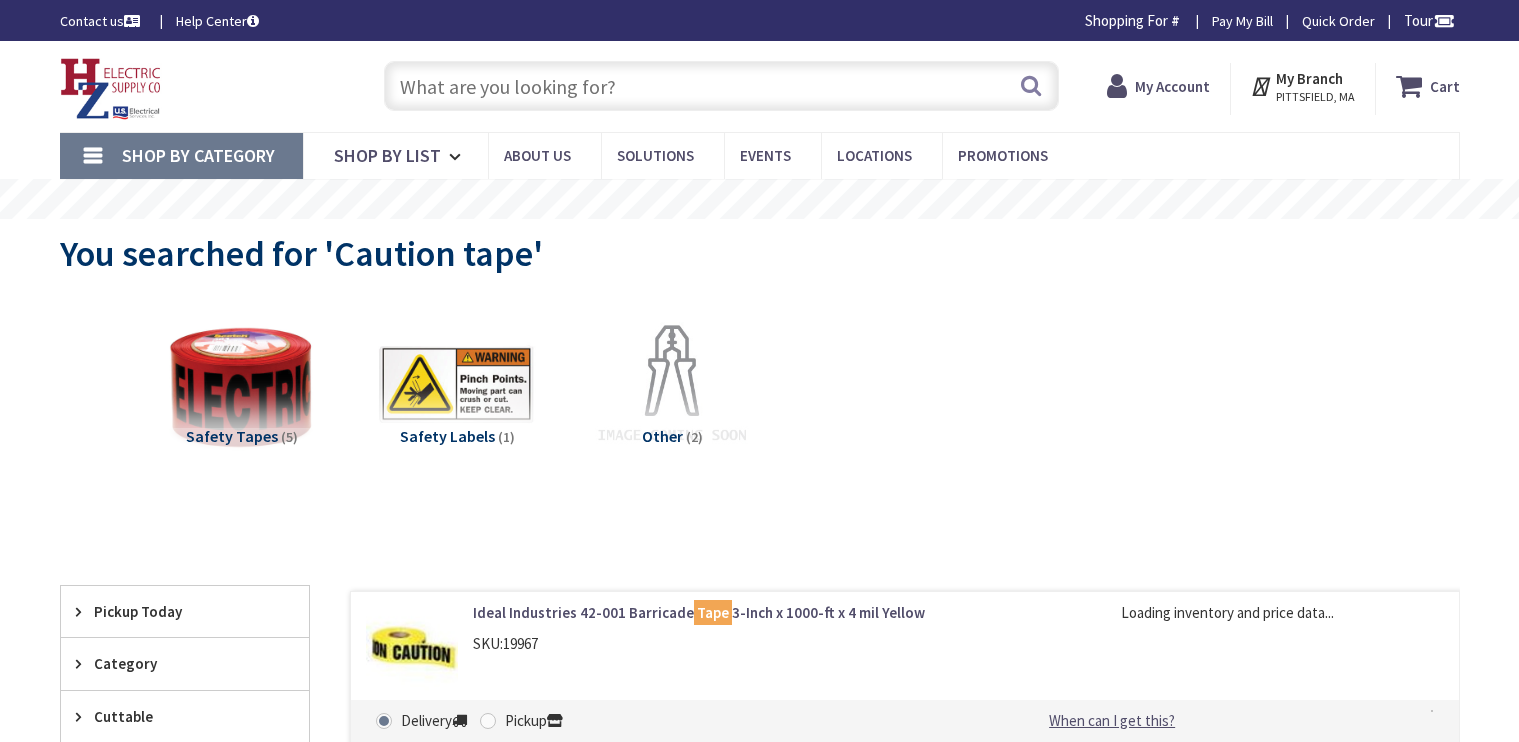 scroll, scrollTop: 0, scrollLeft: 0, axis: both 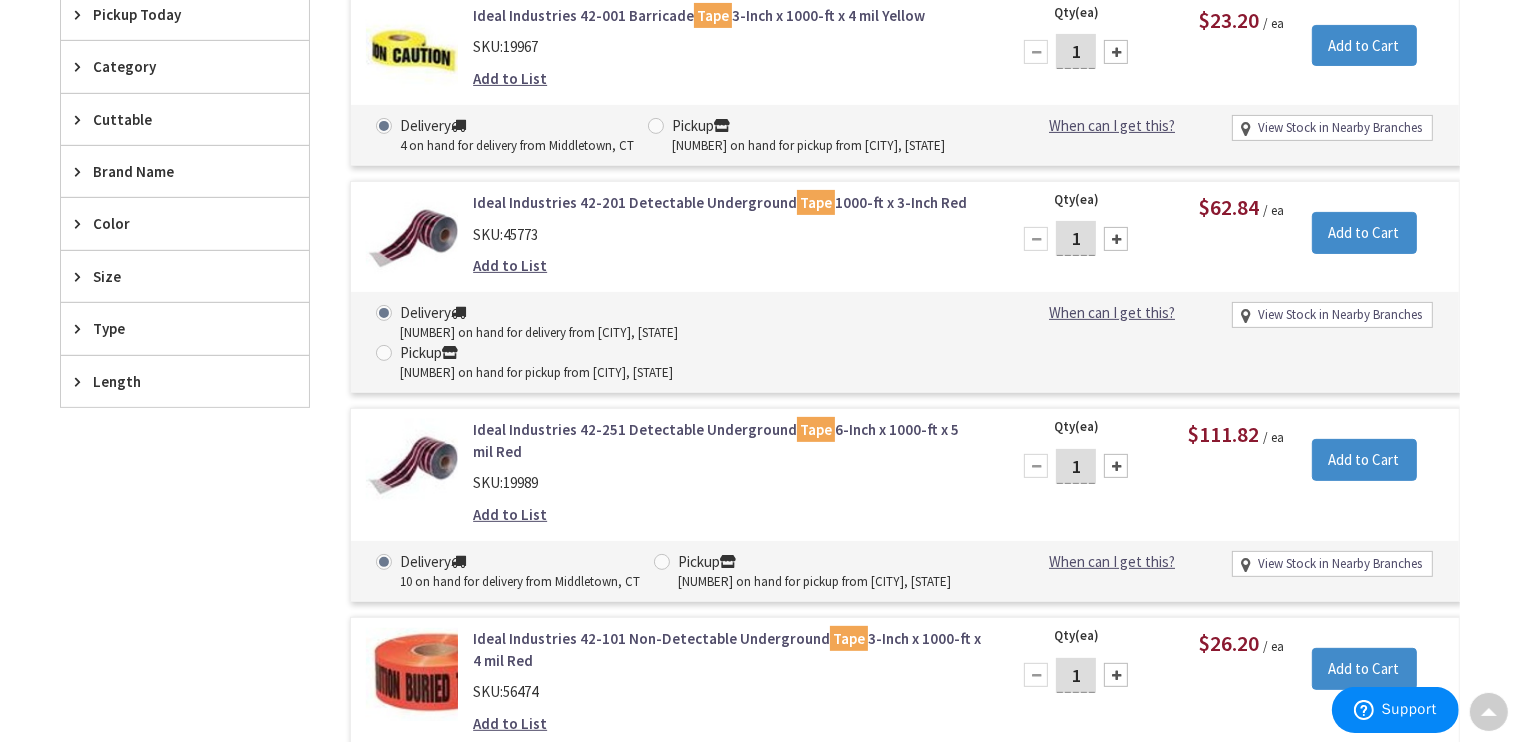 drag, startPoint x: 911, startPoint y: 358, endPoint x: 867, endPoint y: 290, distance: 80.99383 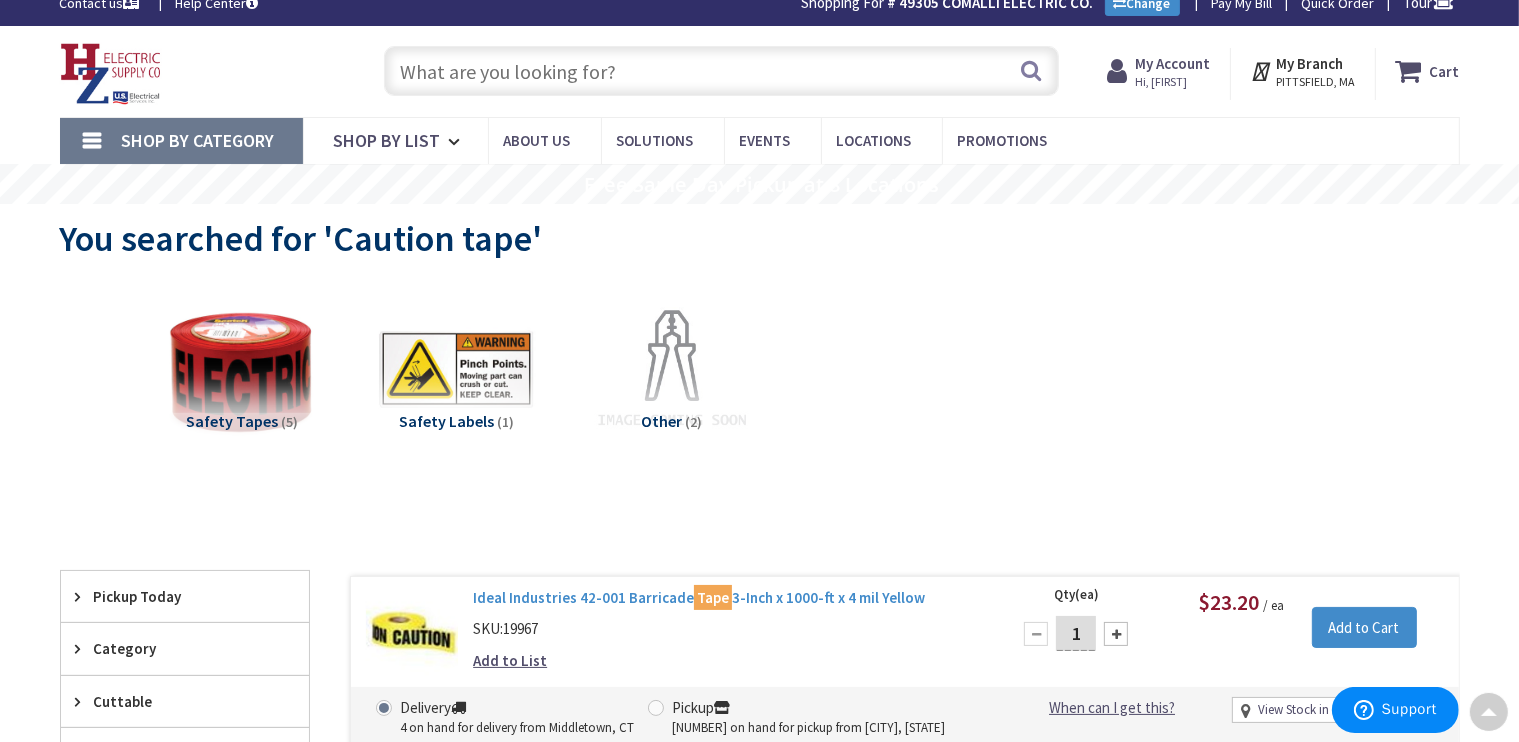 scroll, scrollTop: 0, scrollLeft: 0, axis: both 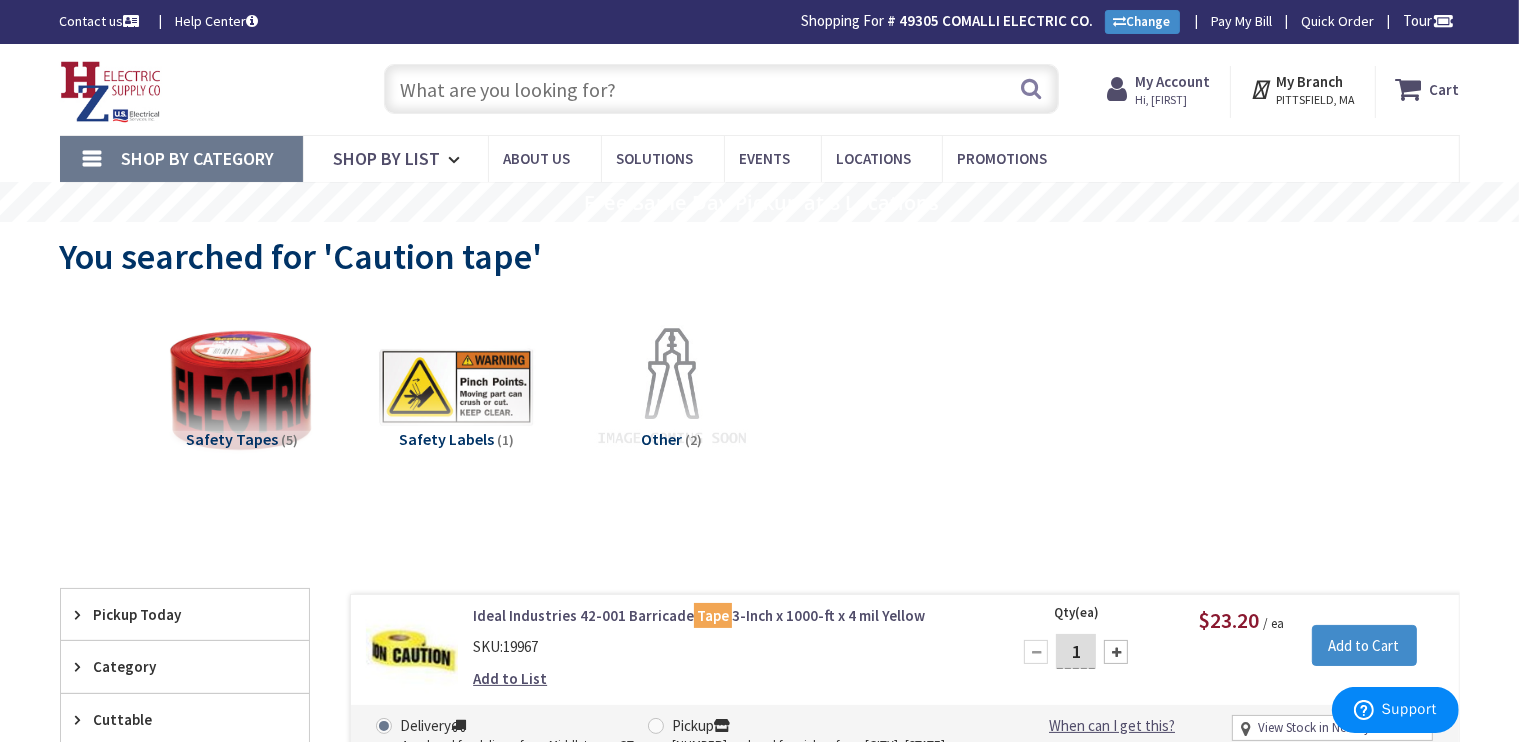click at bounding box center [721, 89] 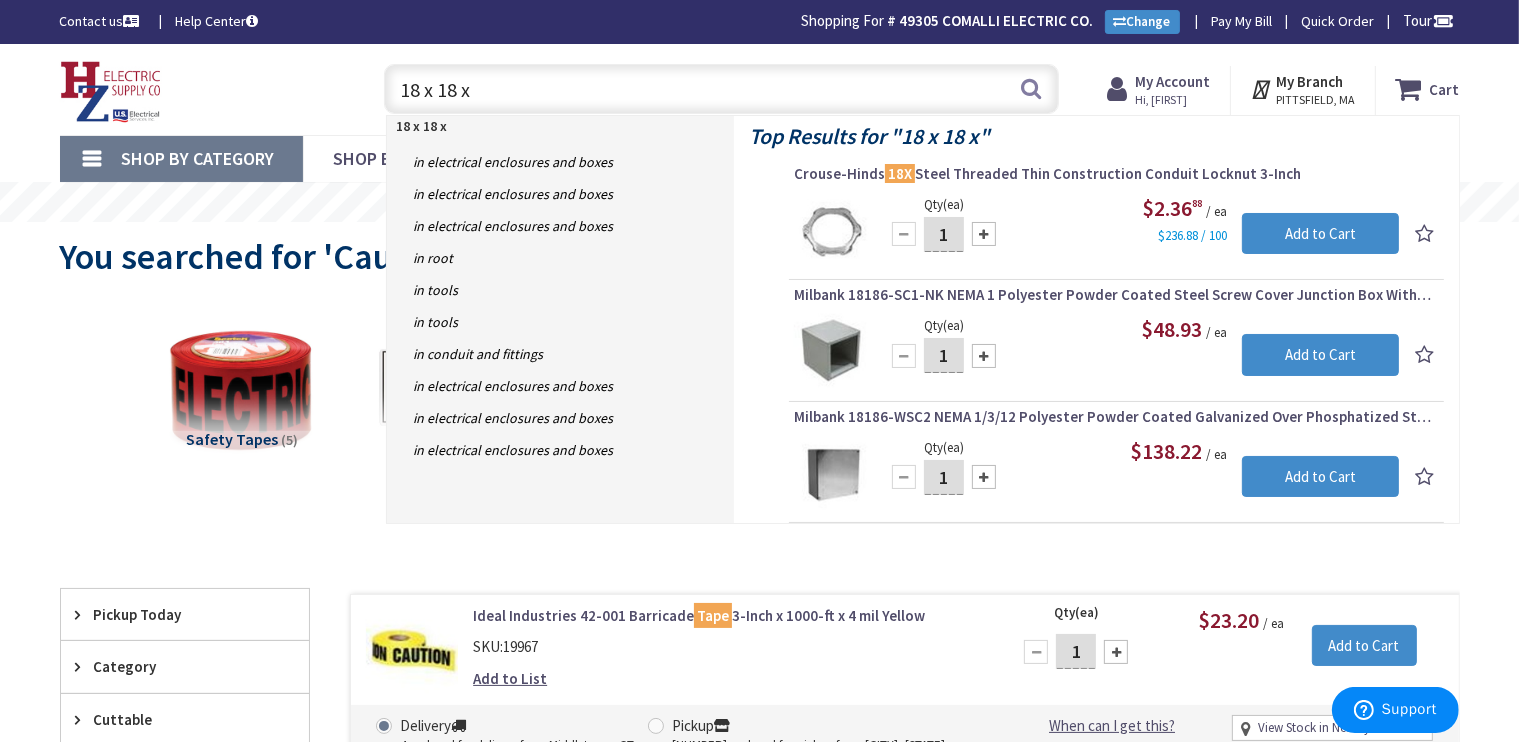 type on "18 x 18 x 8" 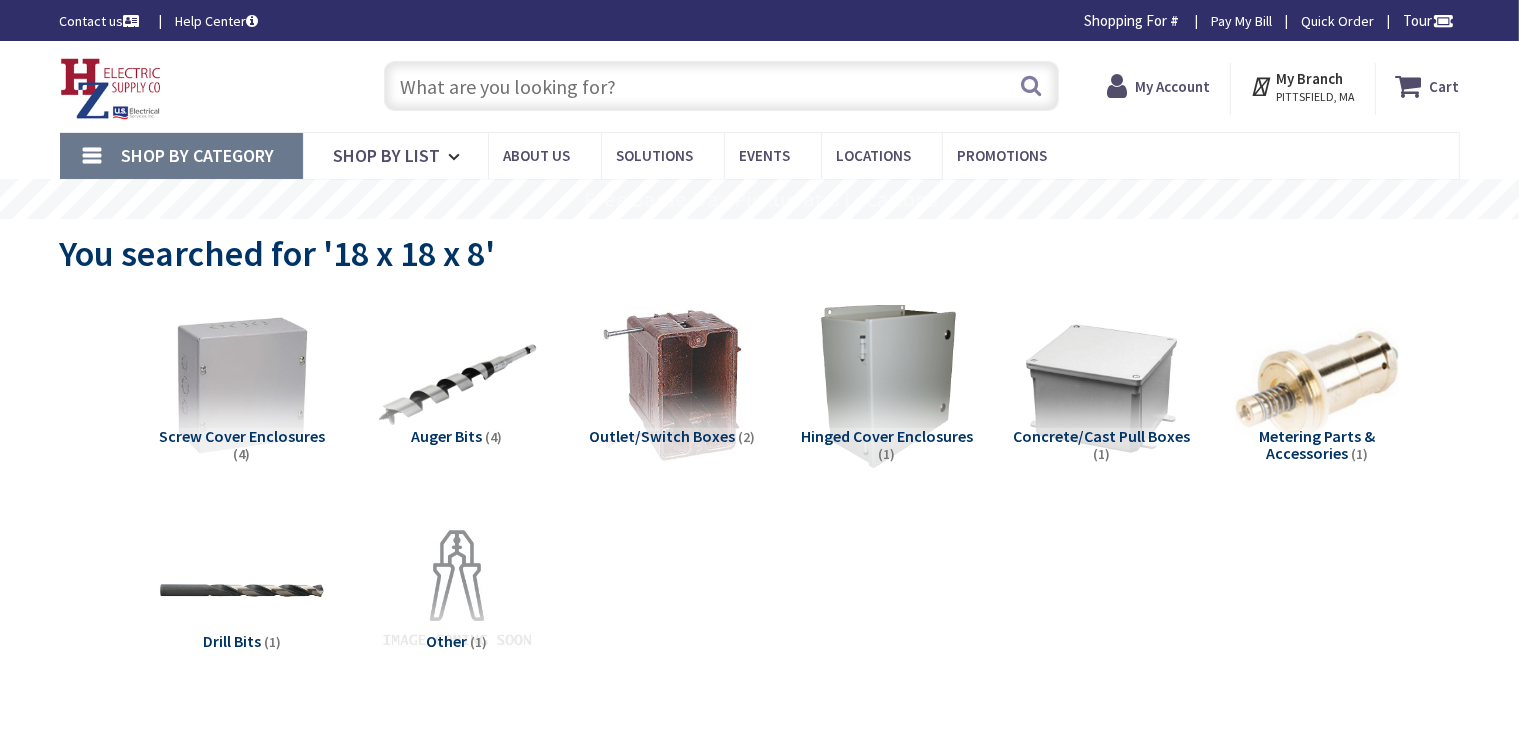 scroll, scrollTop: 16, scrollLeft: 0, axis: vertical 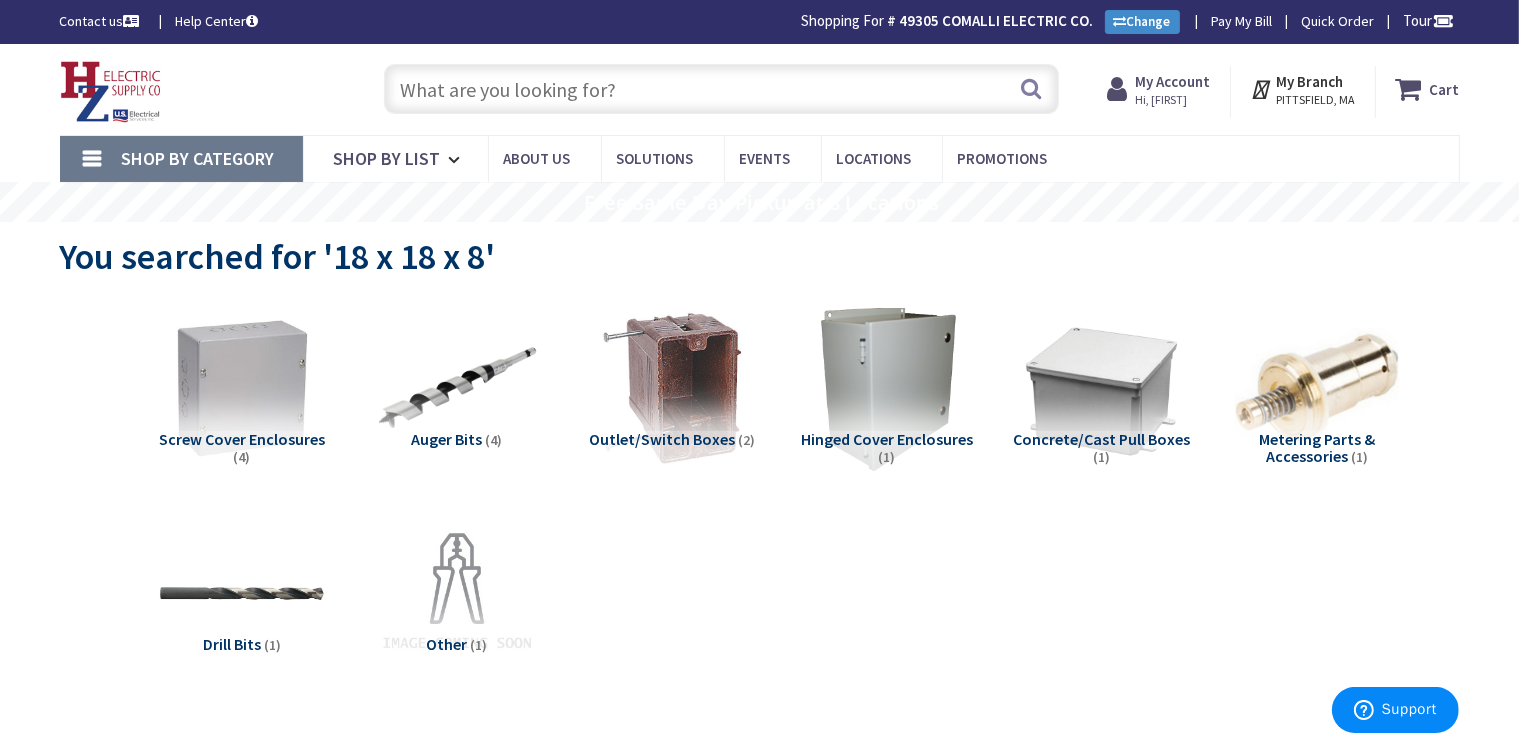 click at bounding box center [721, 89] 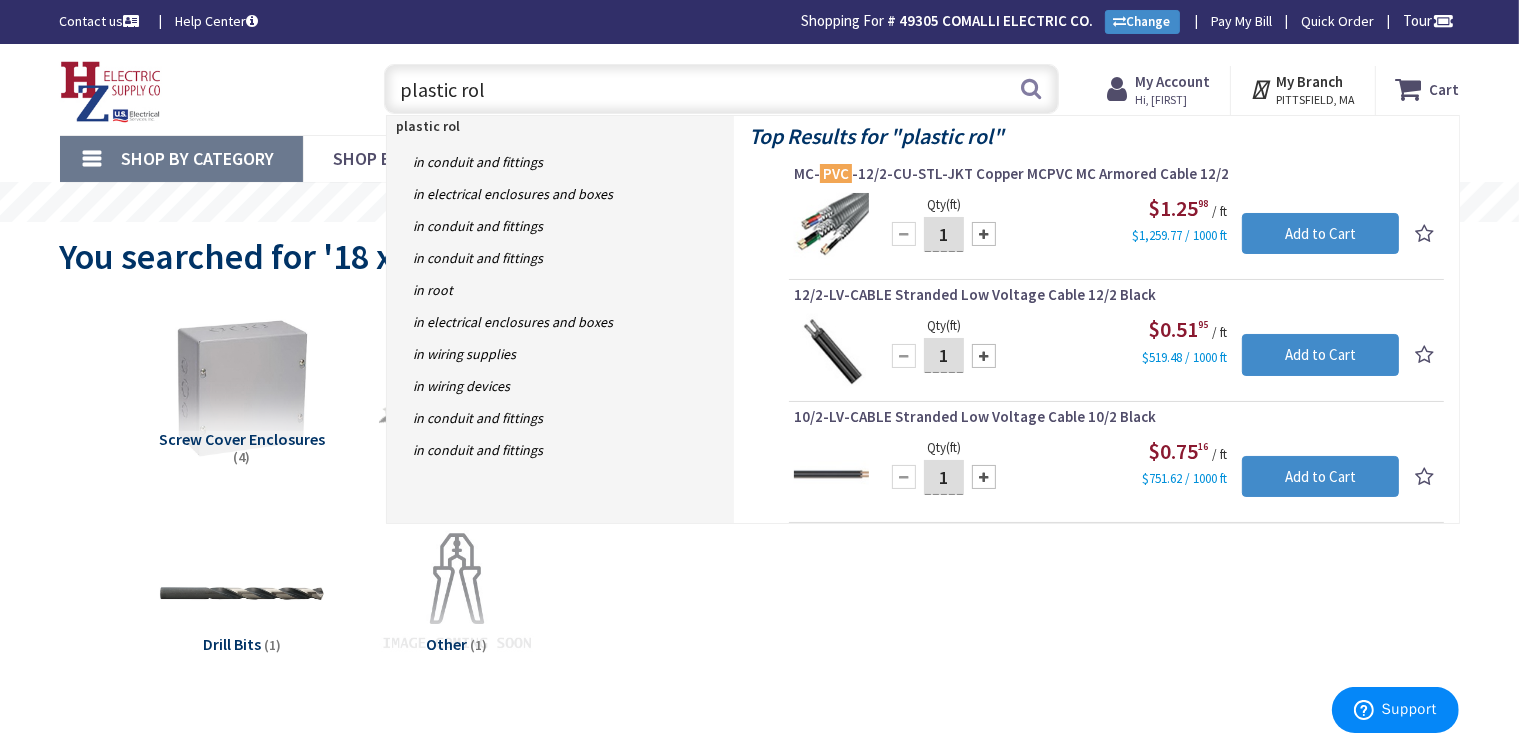 type on "plastic roll" 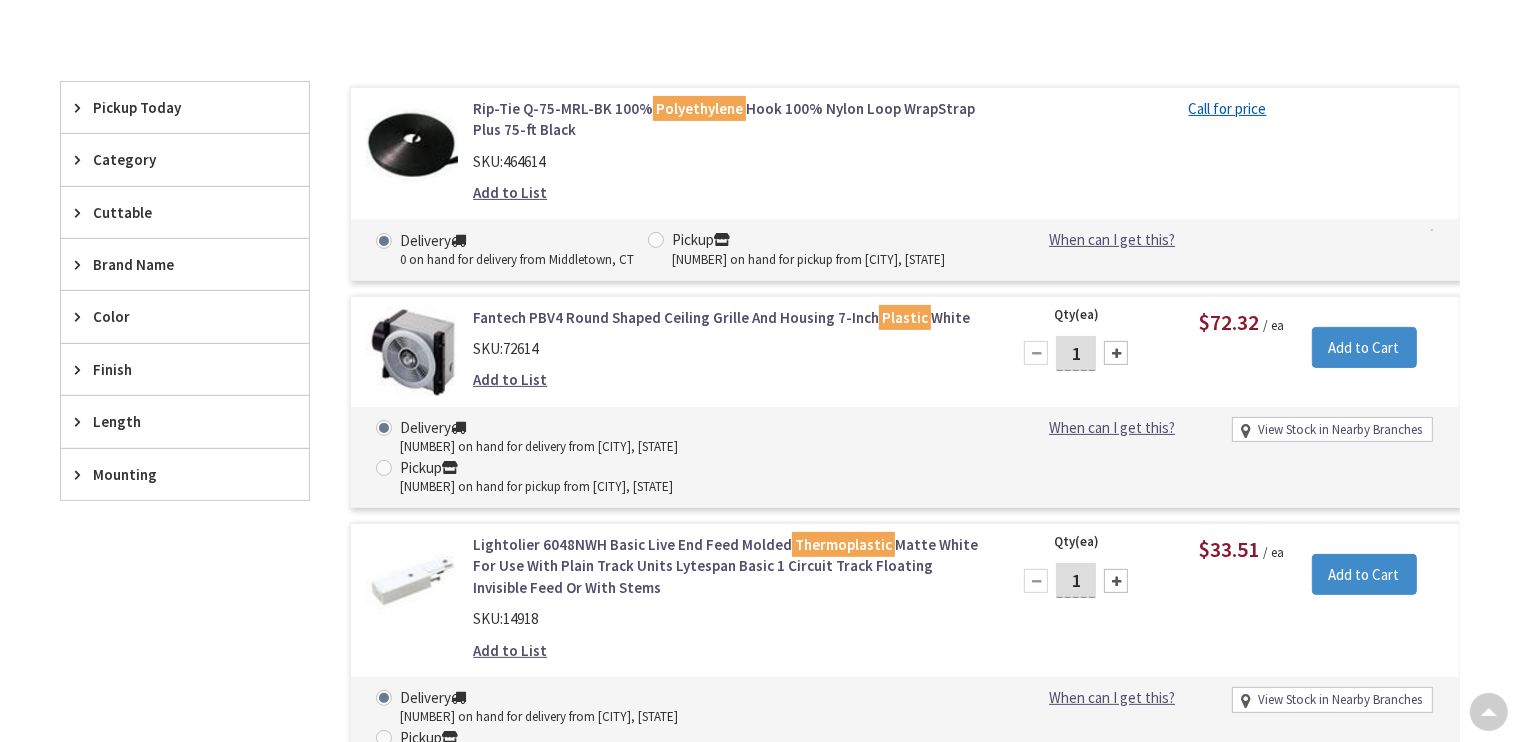 scroll, scrollTop: 0, scrollLeft: 0, axis: both 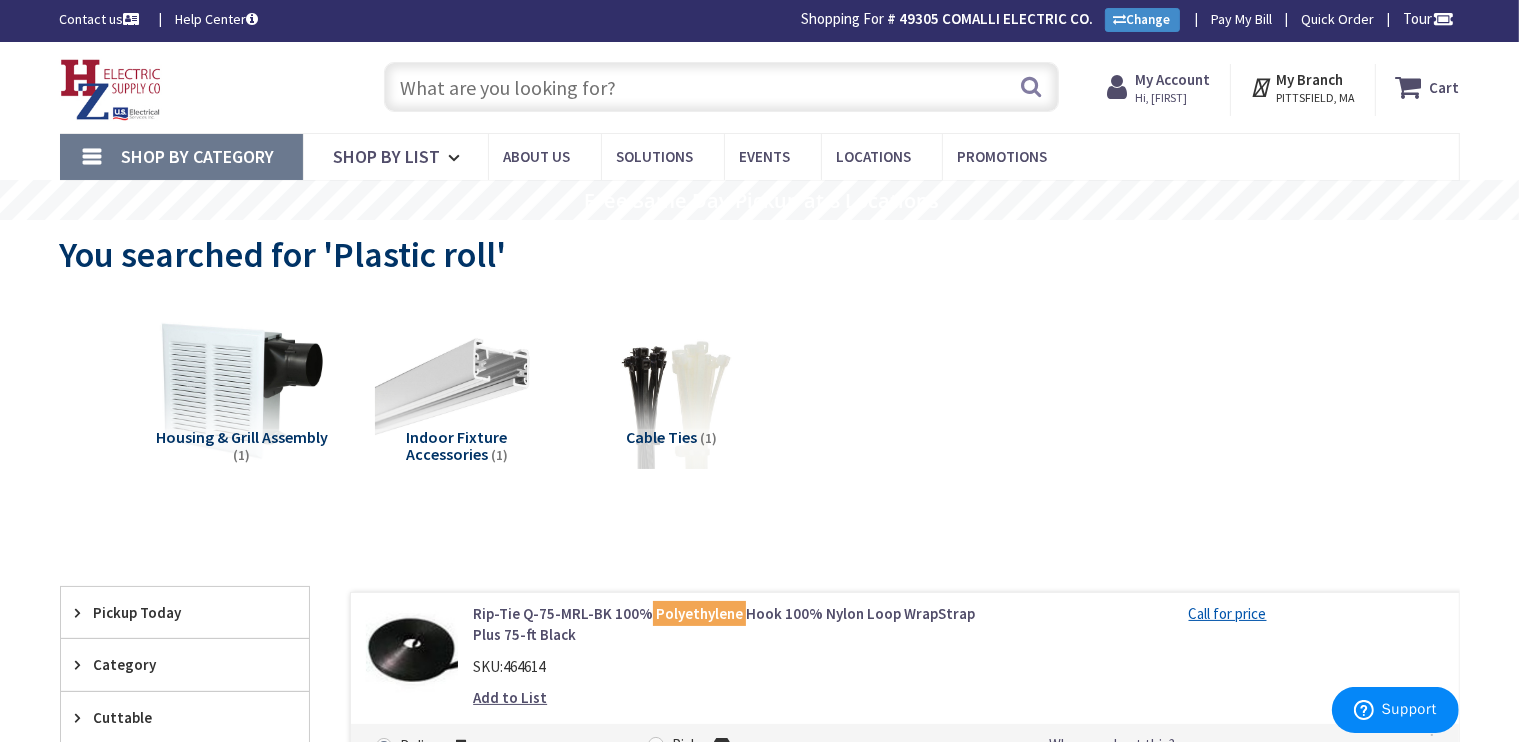 click at bounding box center (721, 87) 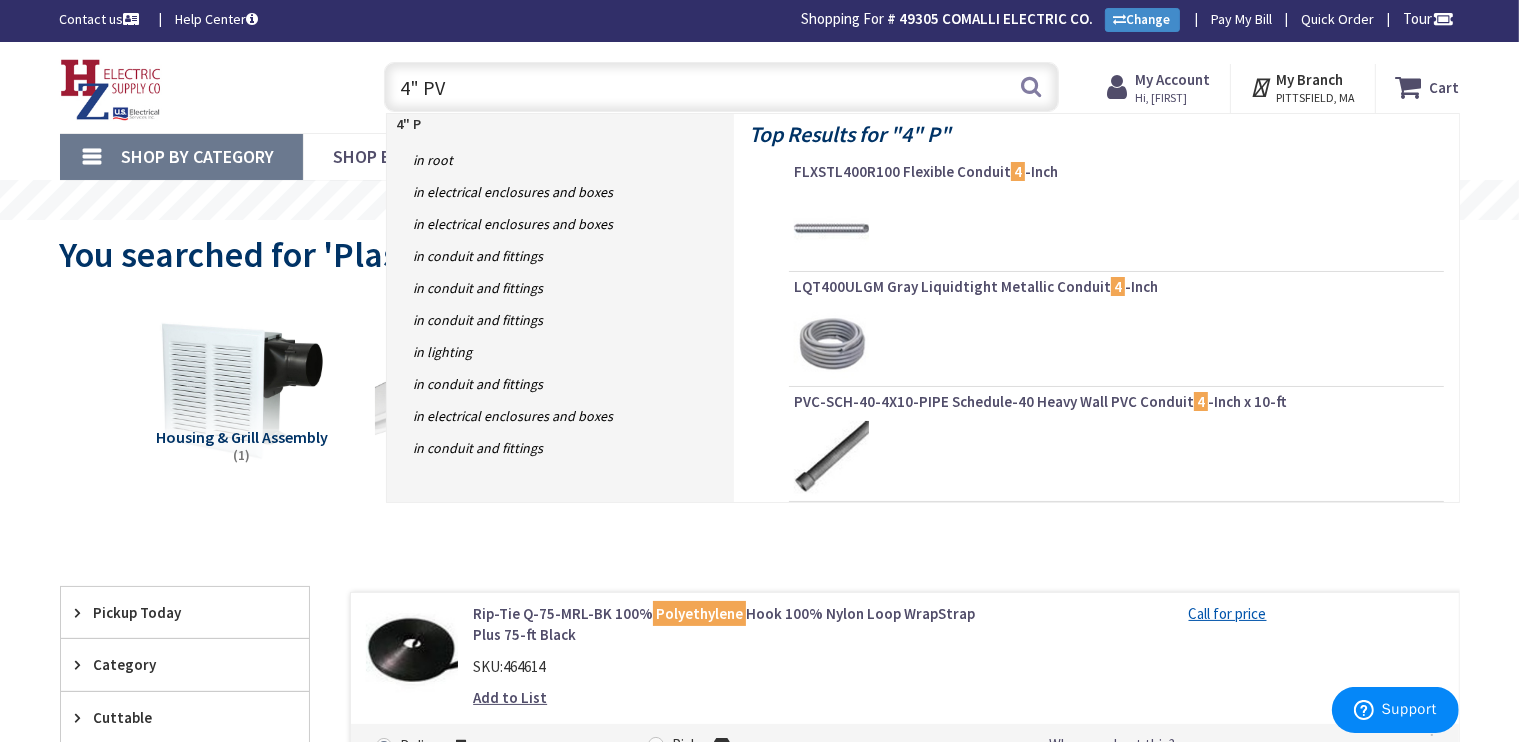 type on "4" PVC" 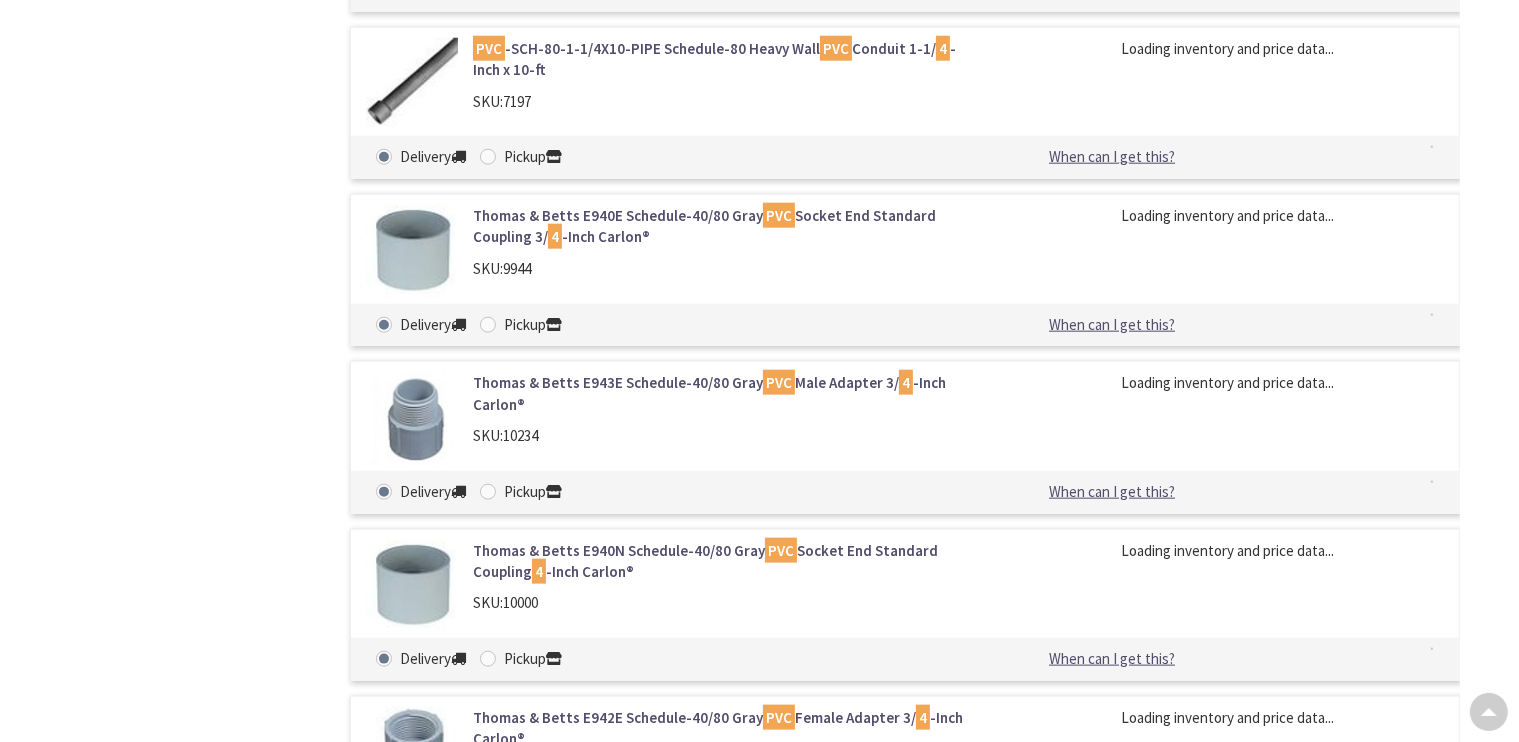 scroll, scrollTop: 0, scrollLeft: 0, axis: both 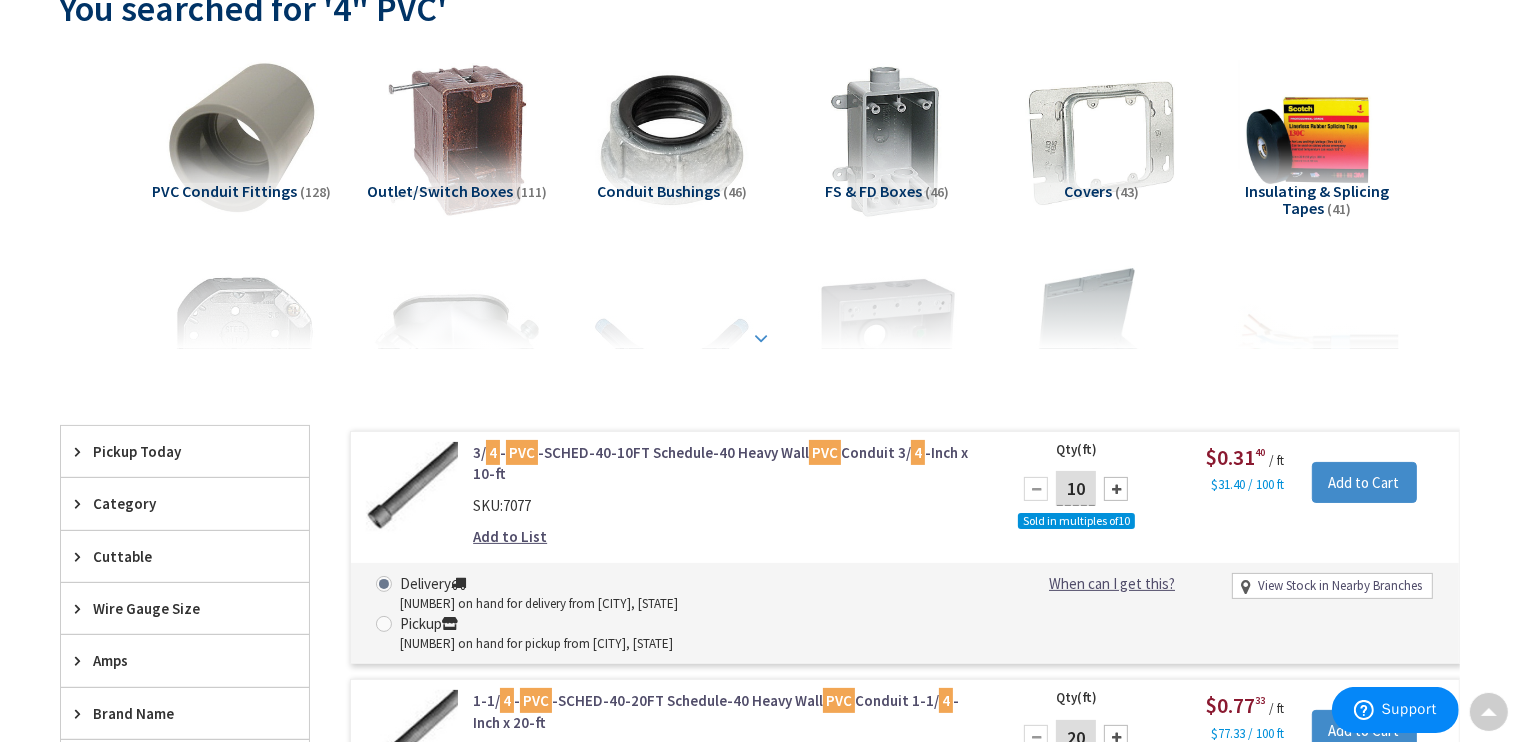 click at bounding box center [762, 338] 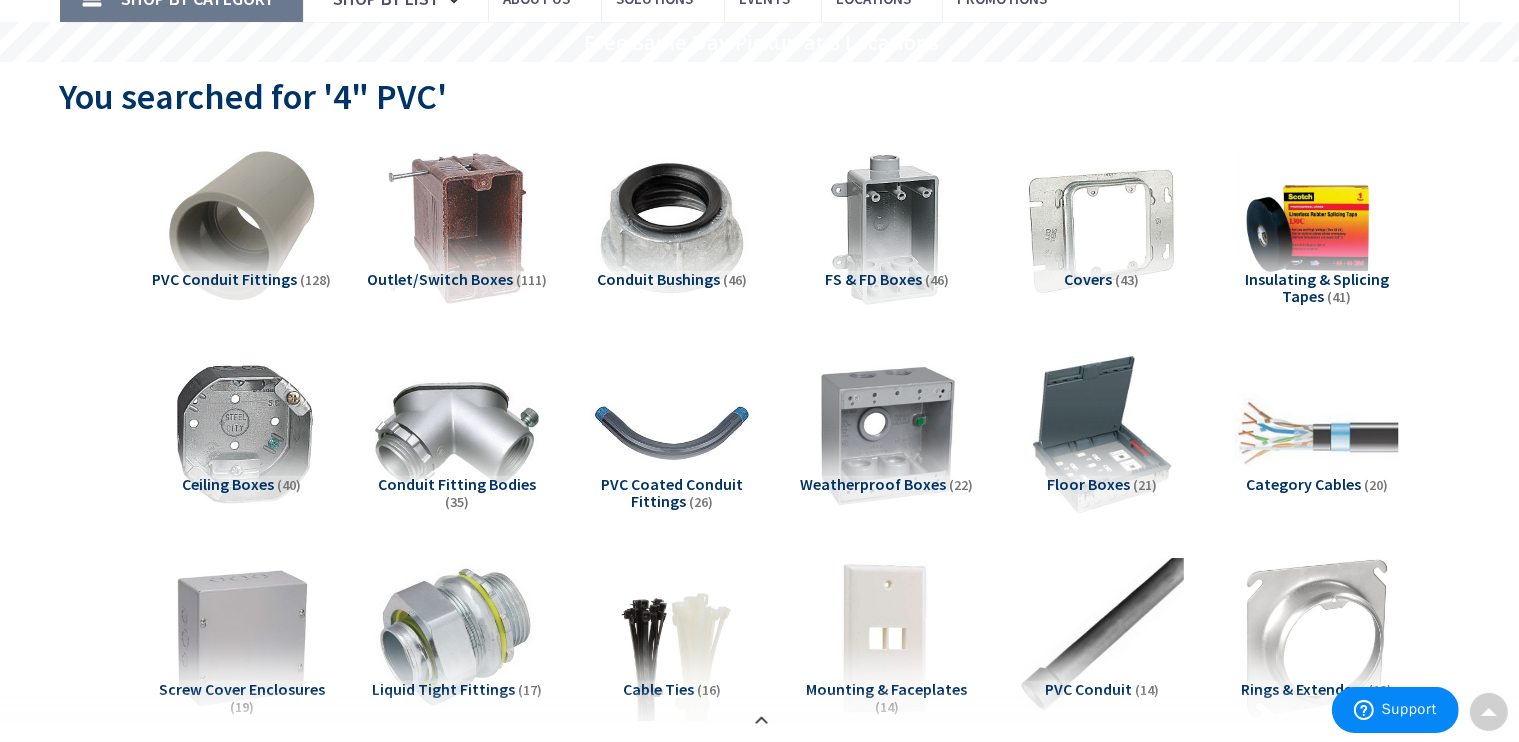 scroll, scrollTop: 0, scrollLeft: 0, axis: both 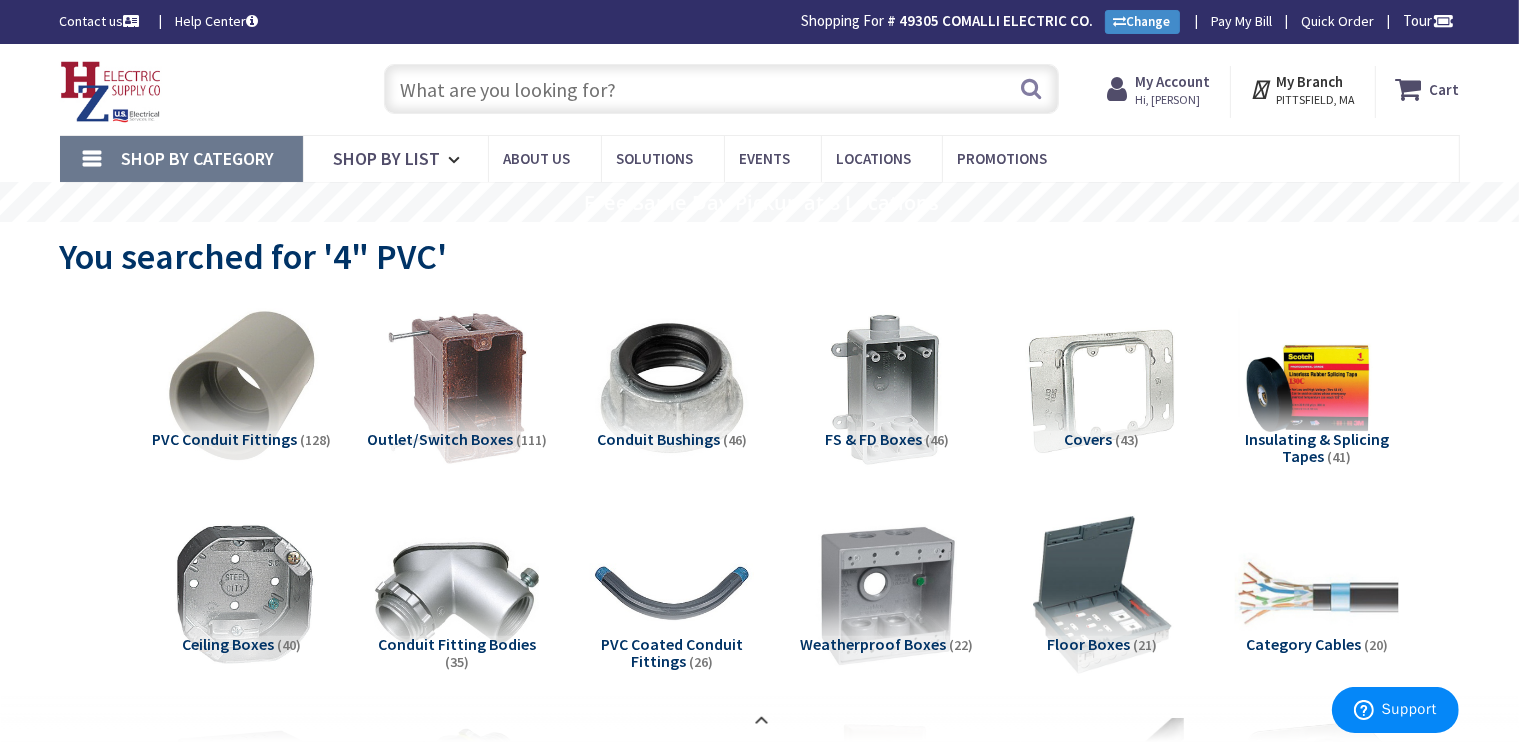 click at bounding box center [721, 89] 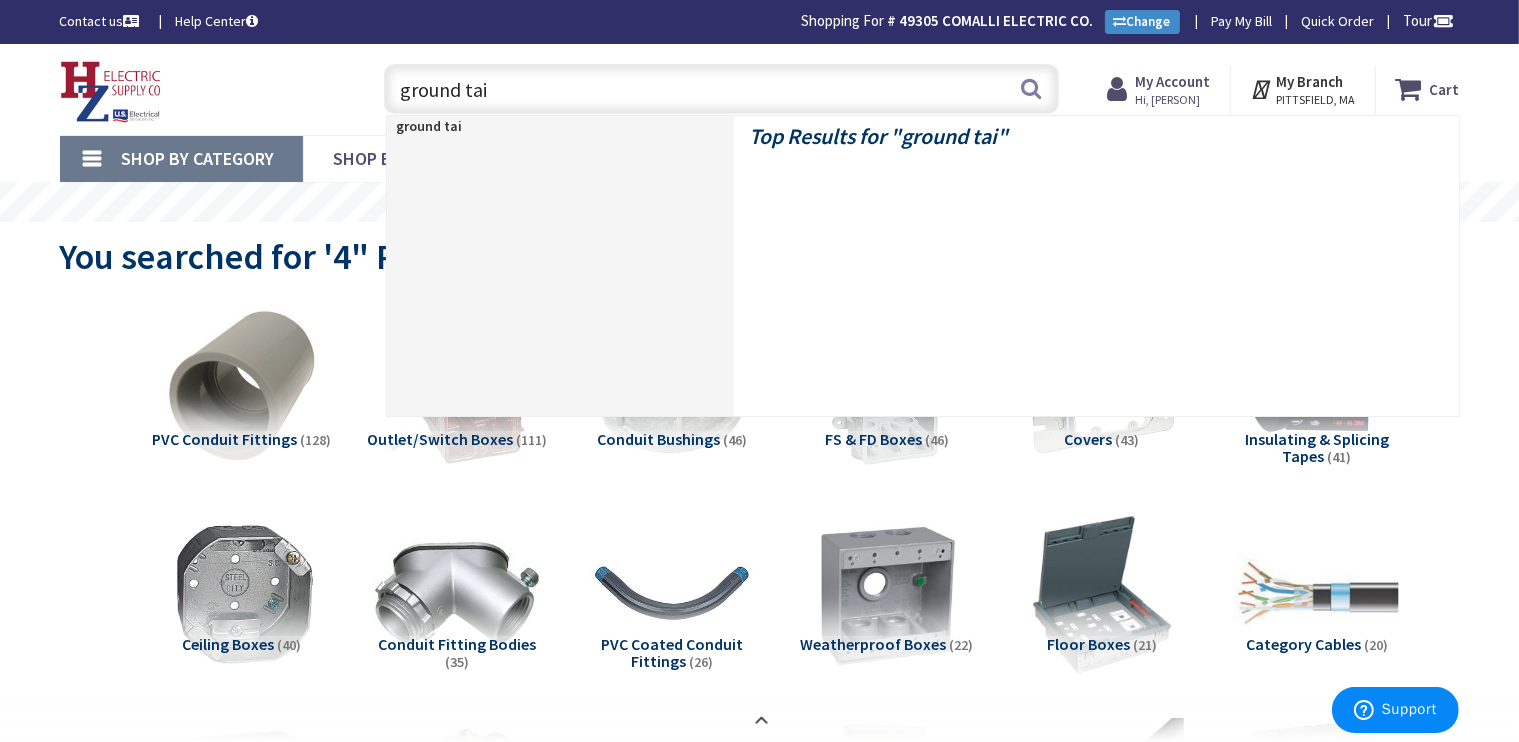 type on "ground tail" 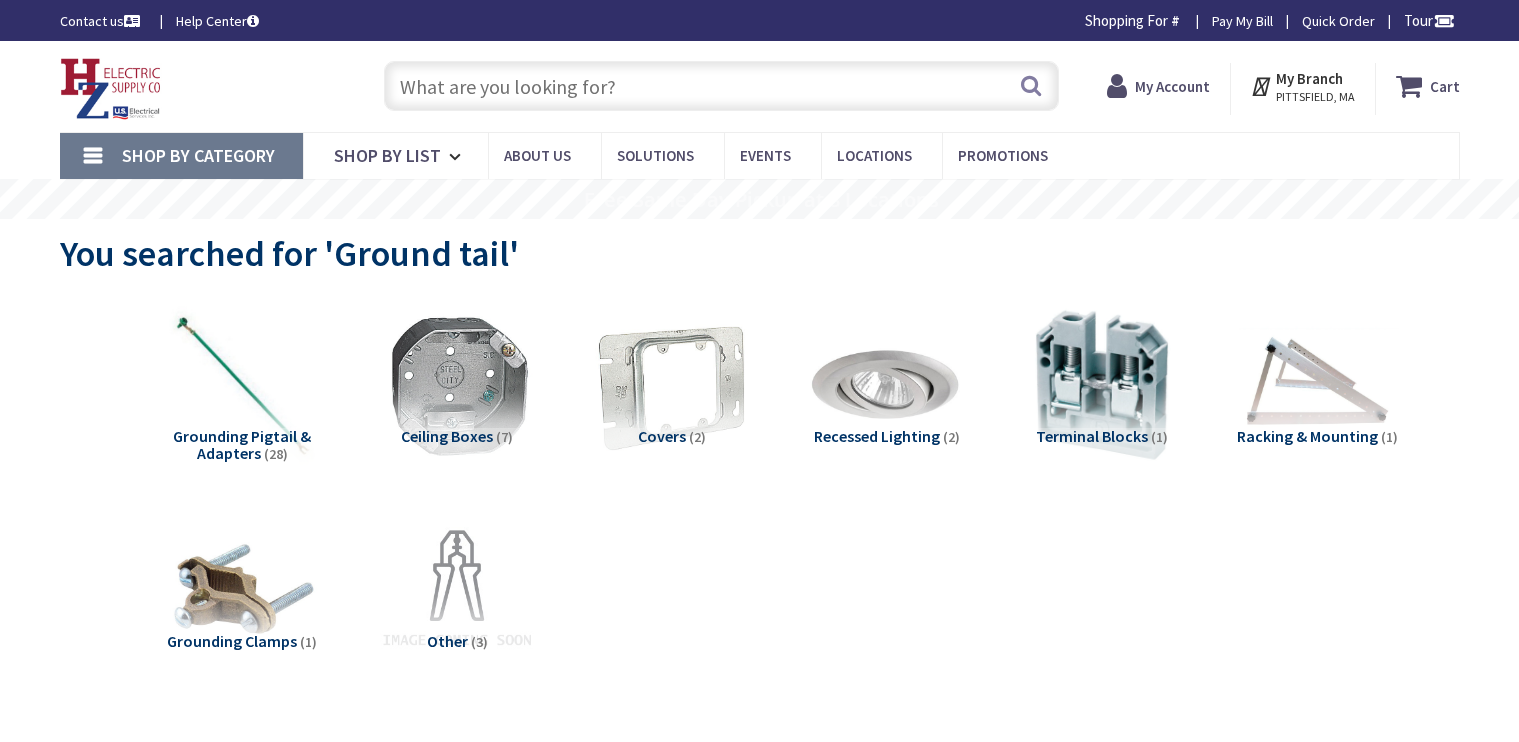 scroll, scrollTop: 0, scrollLeft: 0, axis: both 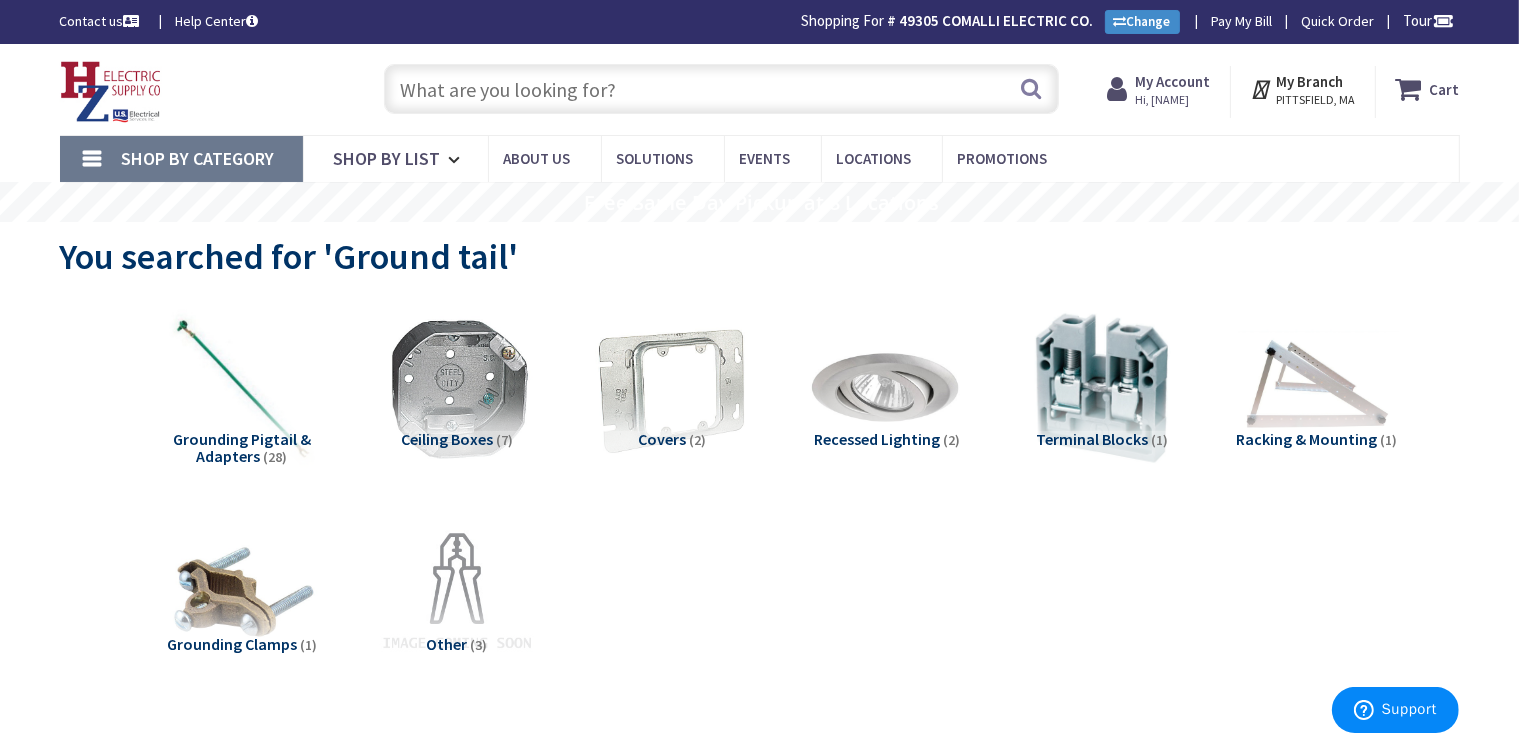 click at bounding box center (721, 89) 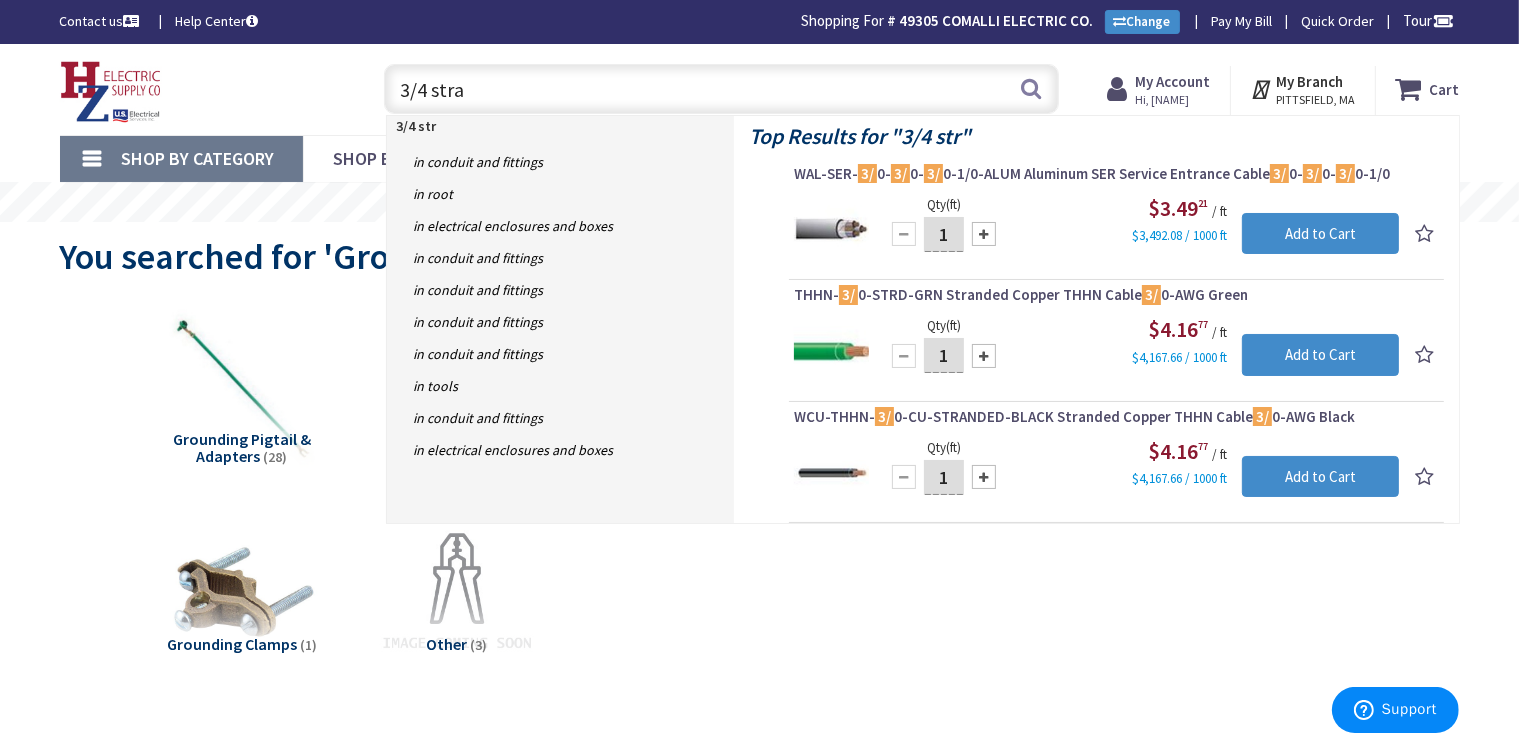 type on "3/4 strap" 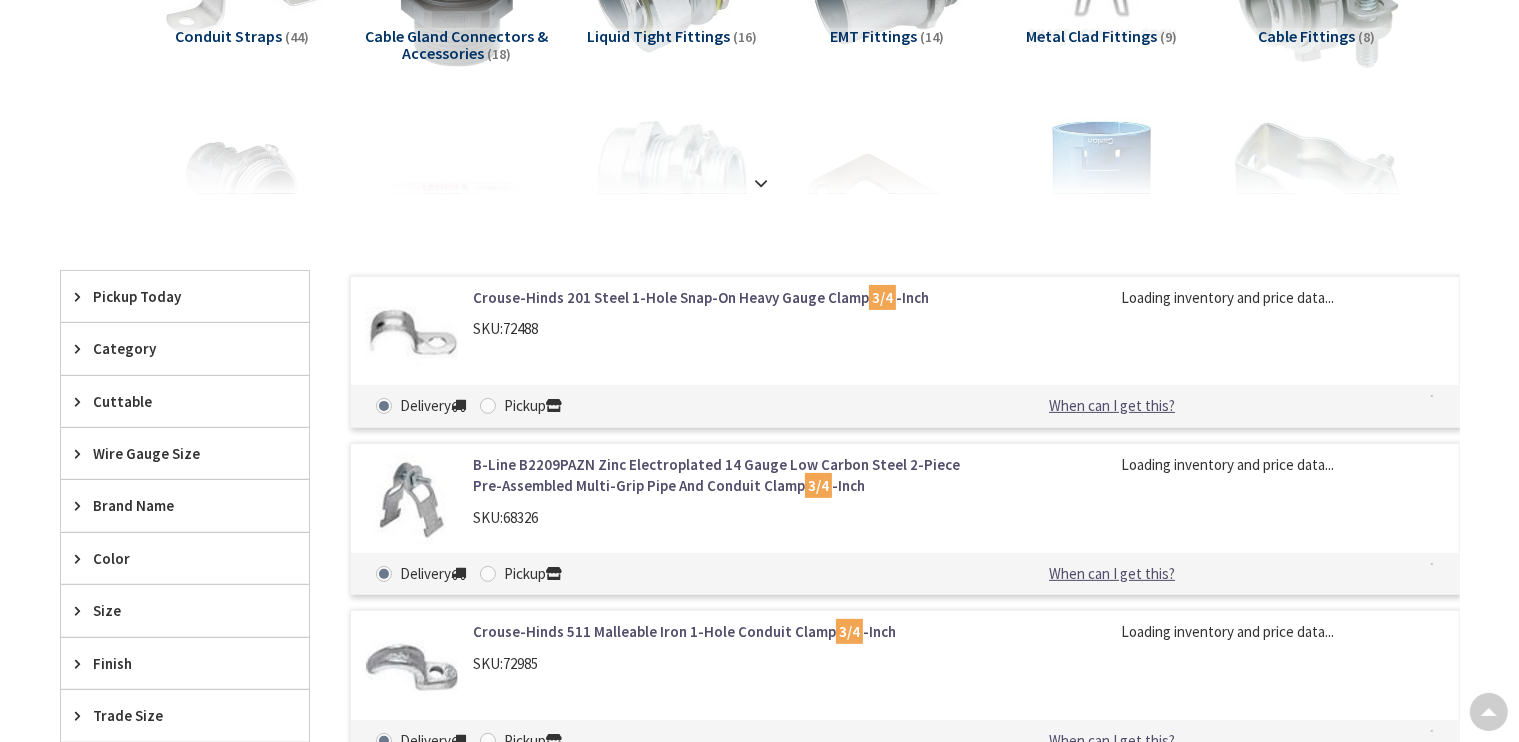 scroll, scrollTop: 400, scrollLeft: 0, axis: vertical 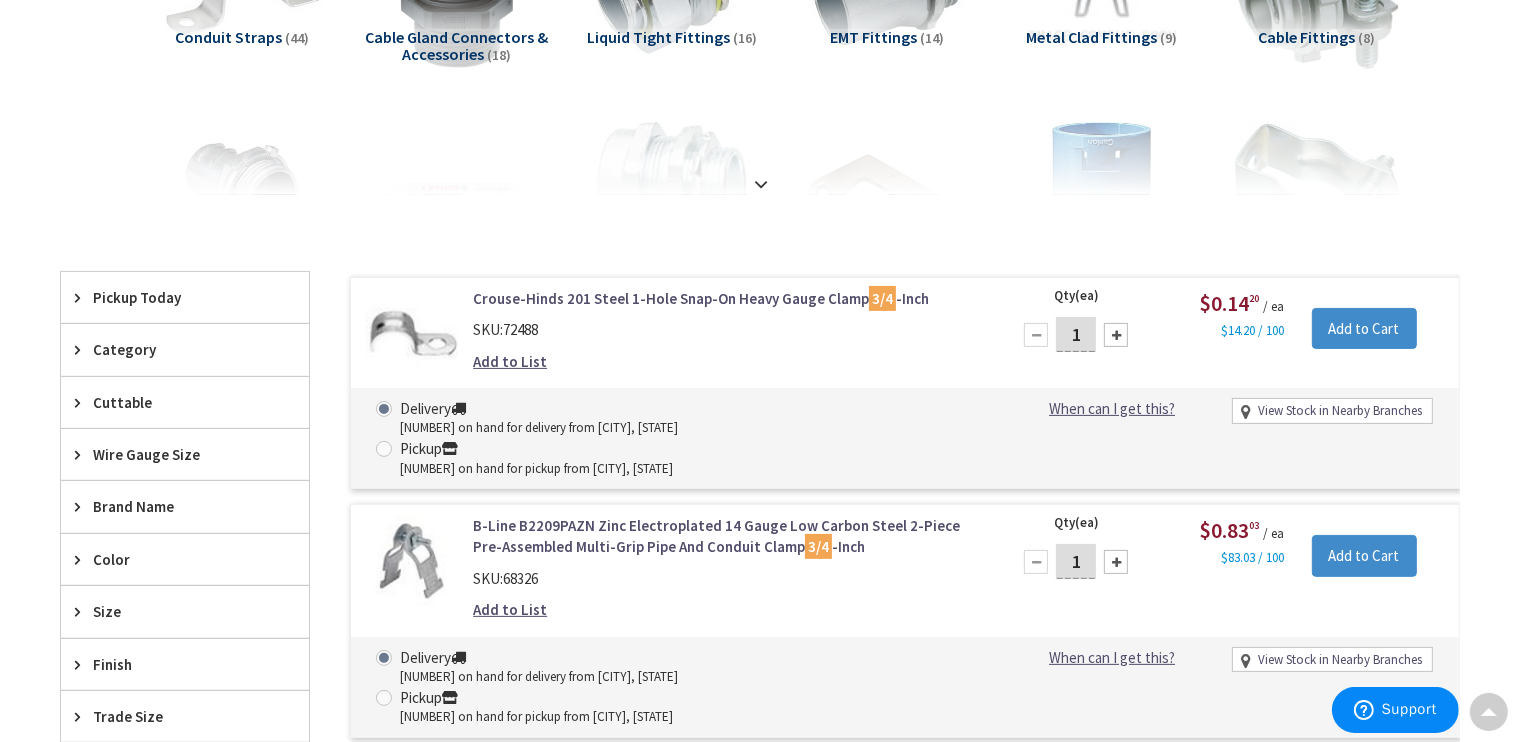 click on "Clear all" at bounding box center (760, 253) 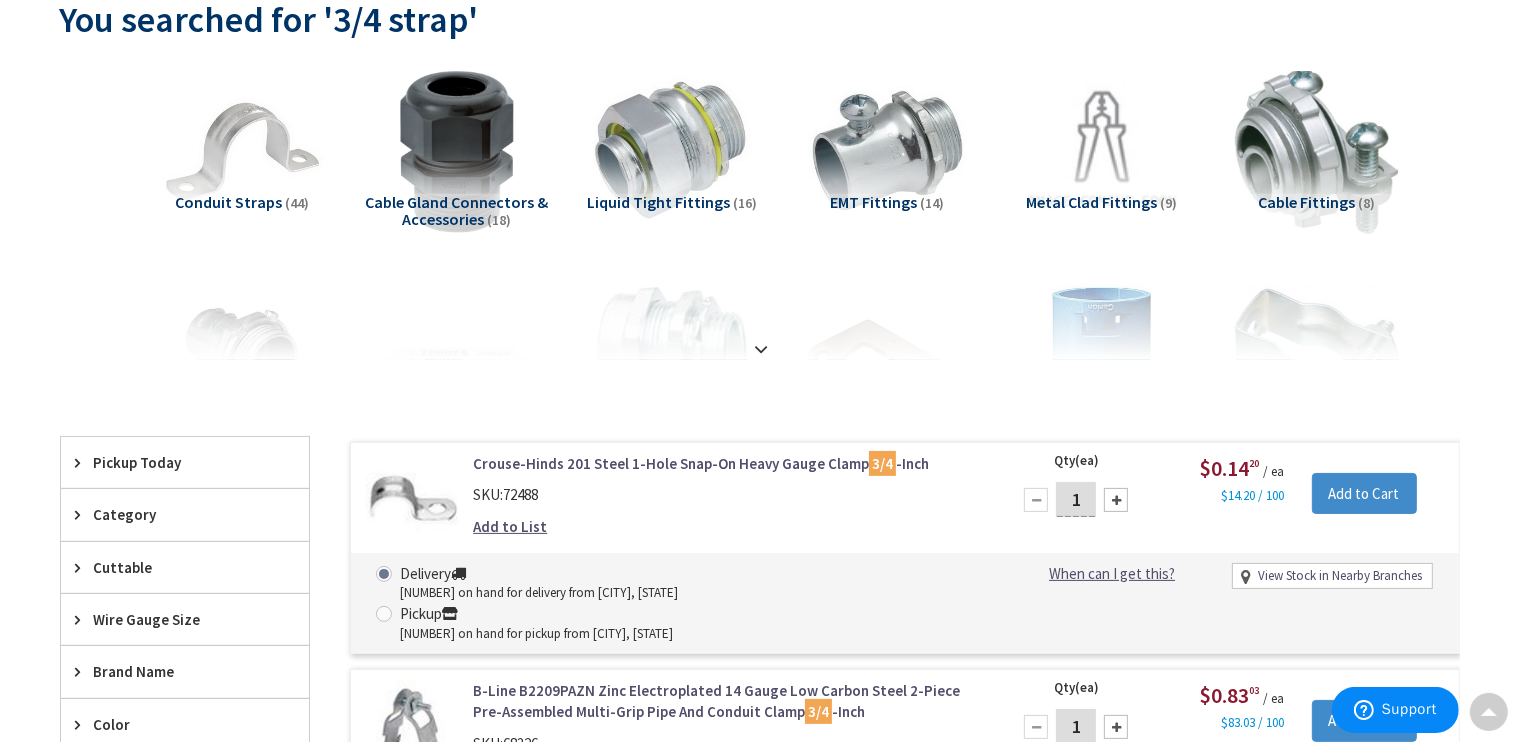 scroll, scrollTop: 0, scrollLeft: 0, axis: both 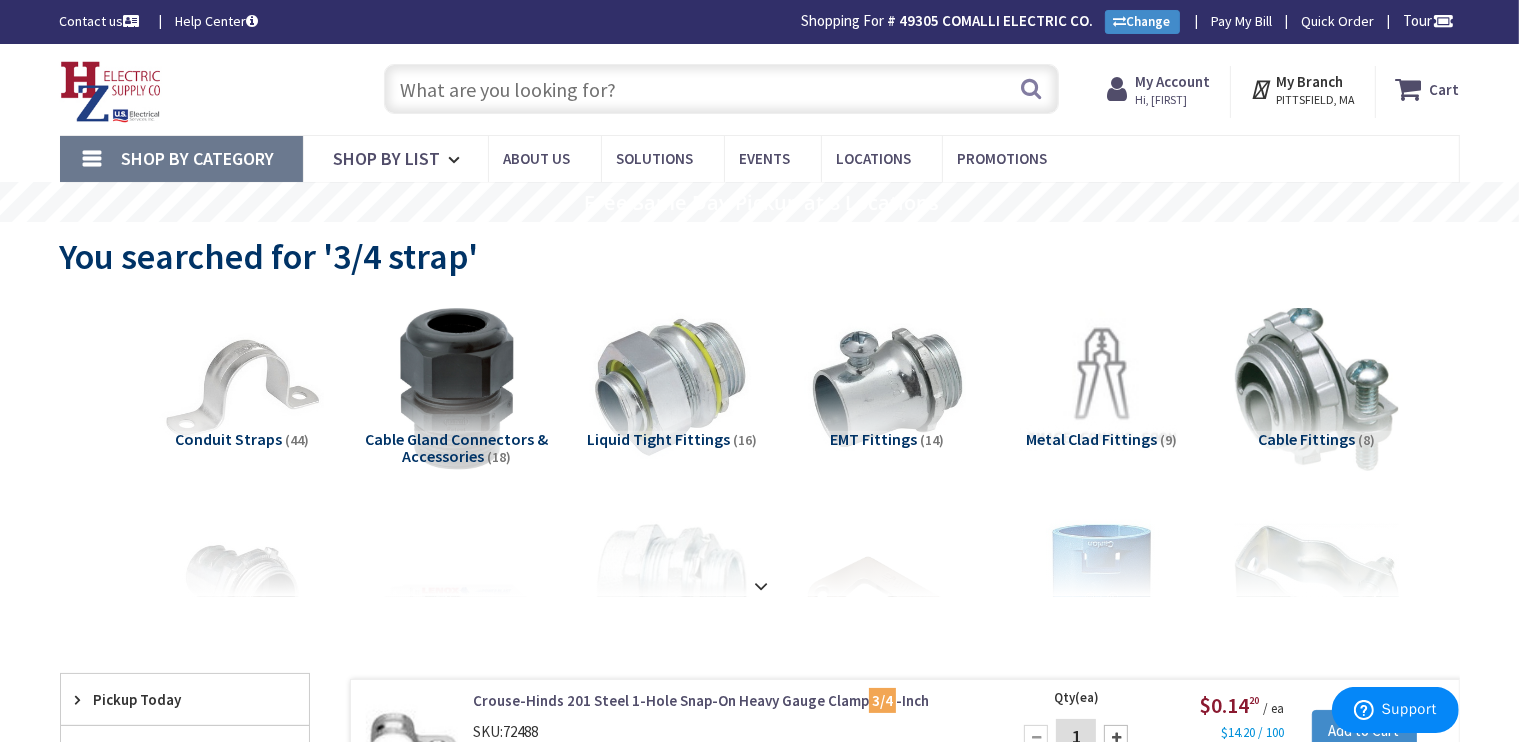 click at bounding box center [721, 89] 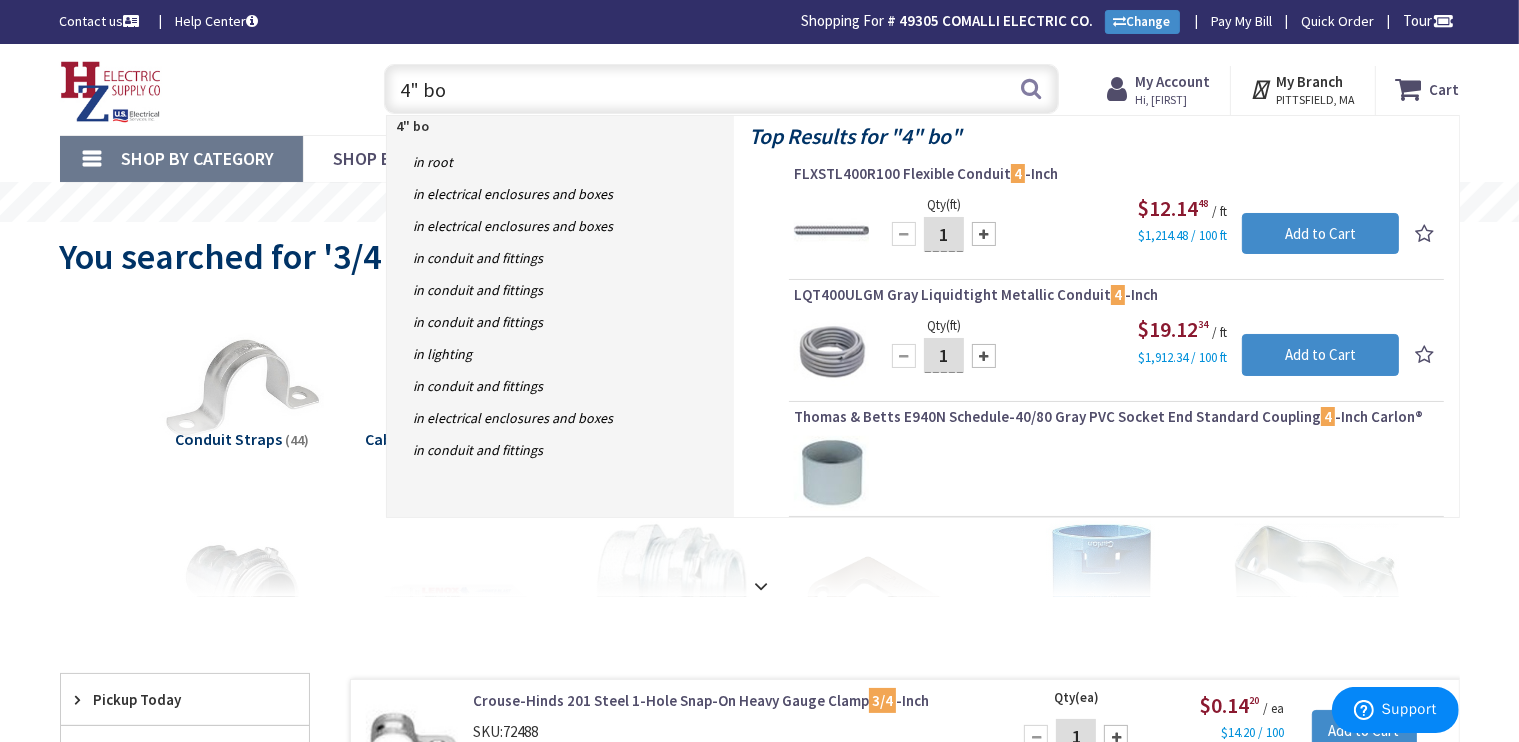 type on "4" box" 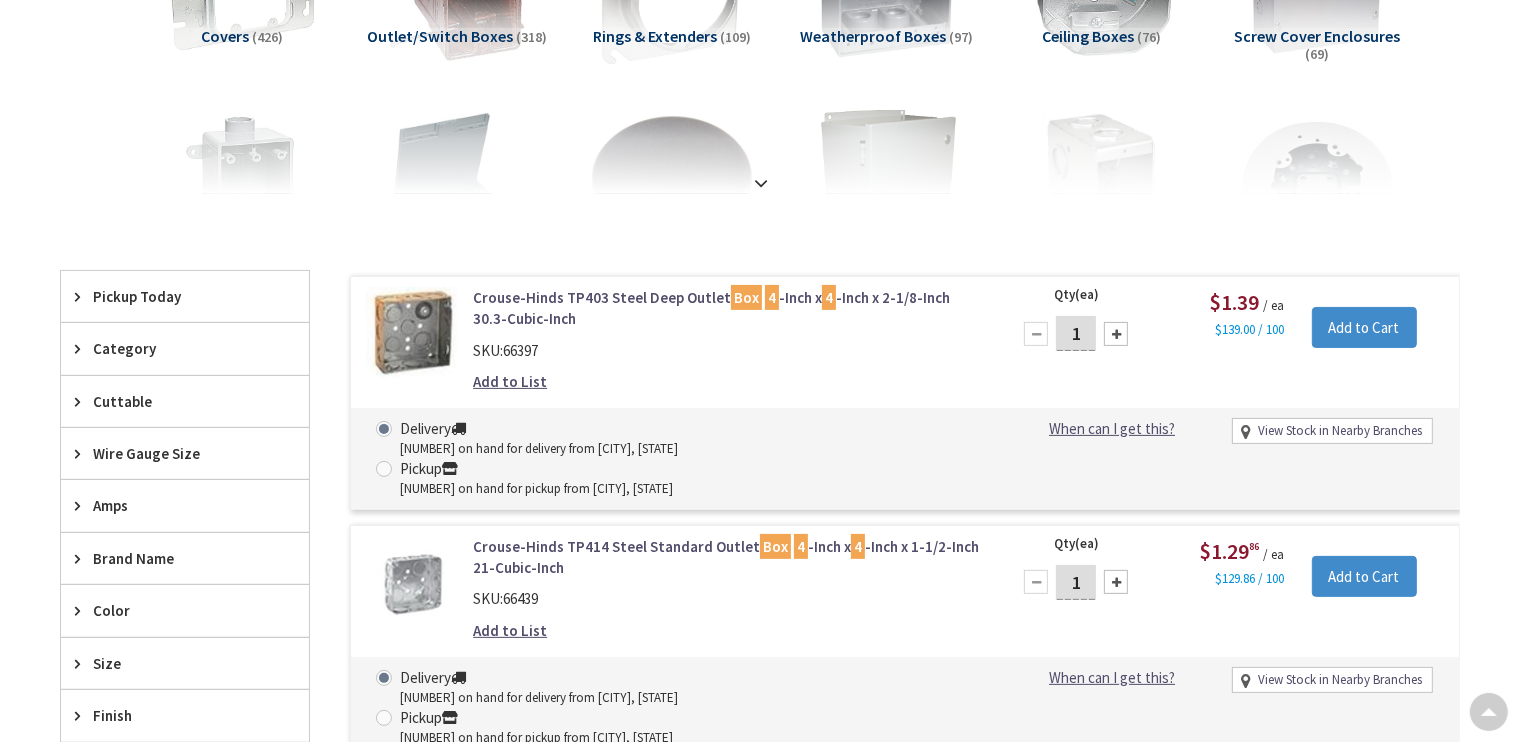 scroll, scrollTop: 400, scrollLeft: 0, axis: vertical 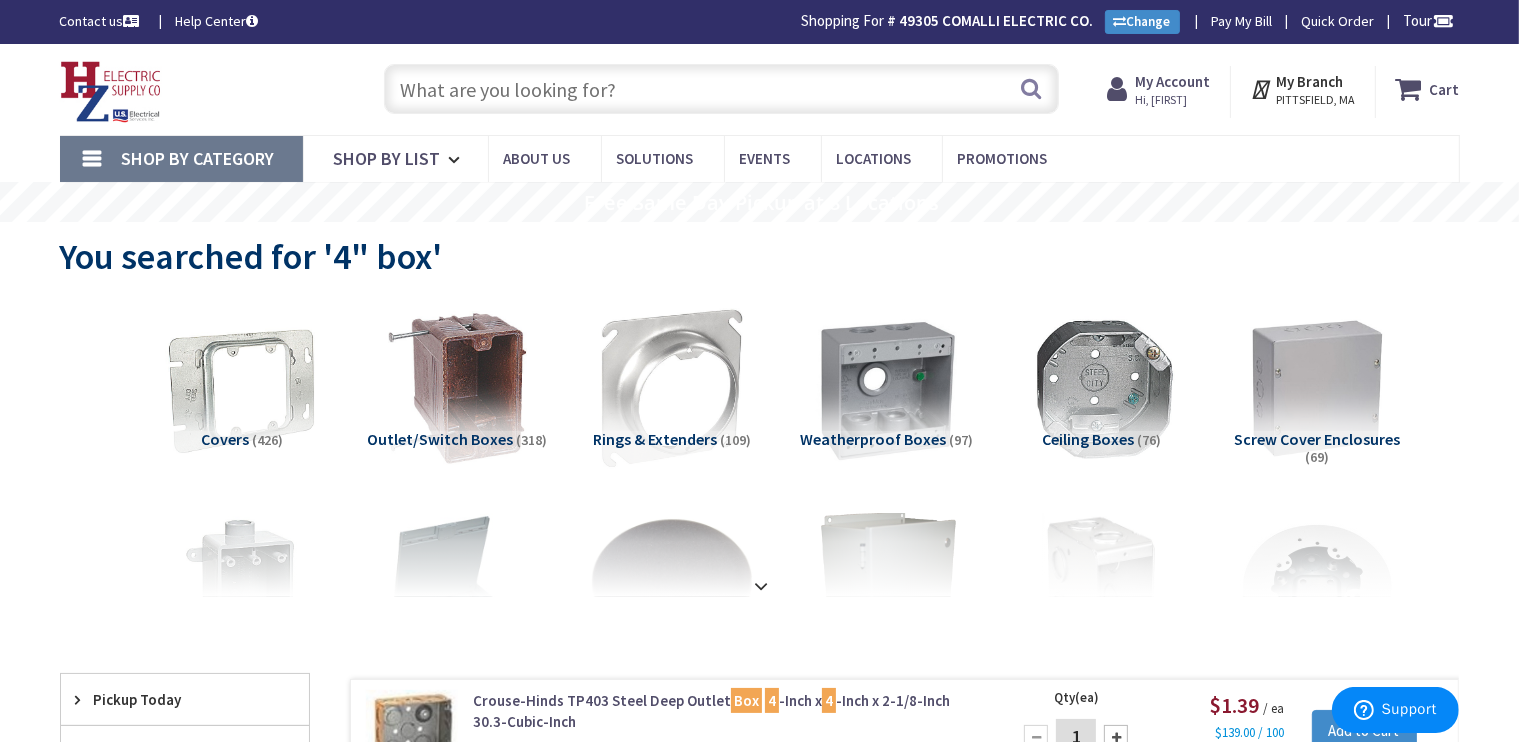 click at bounding box center [721, 89] 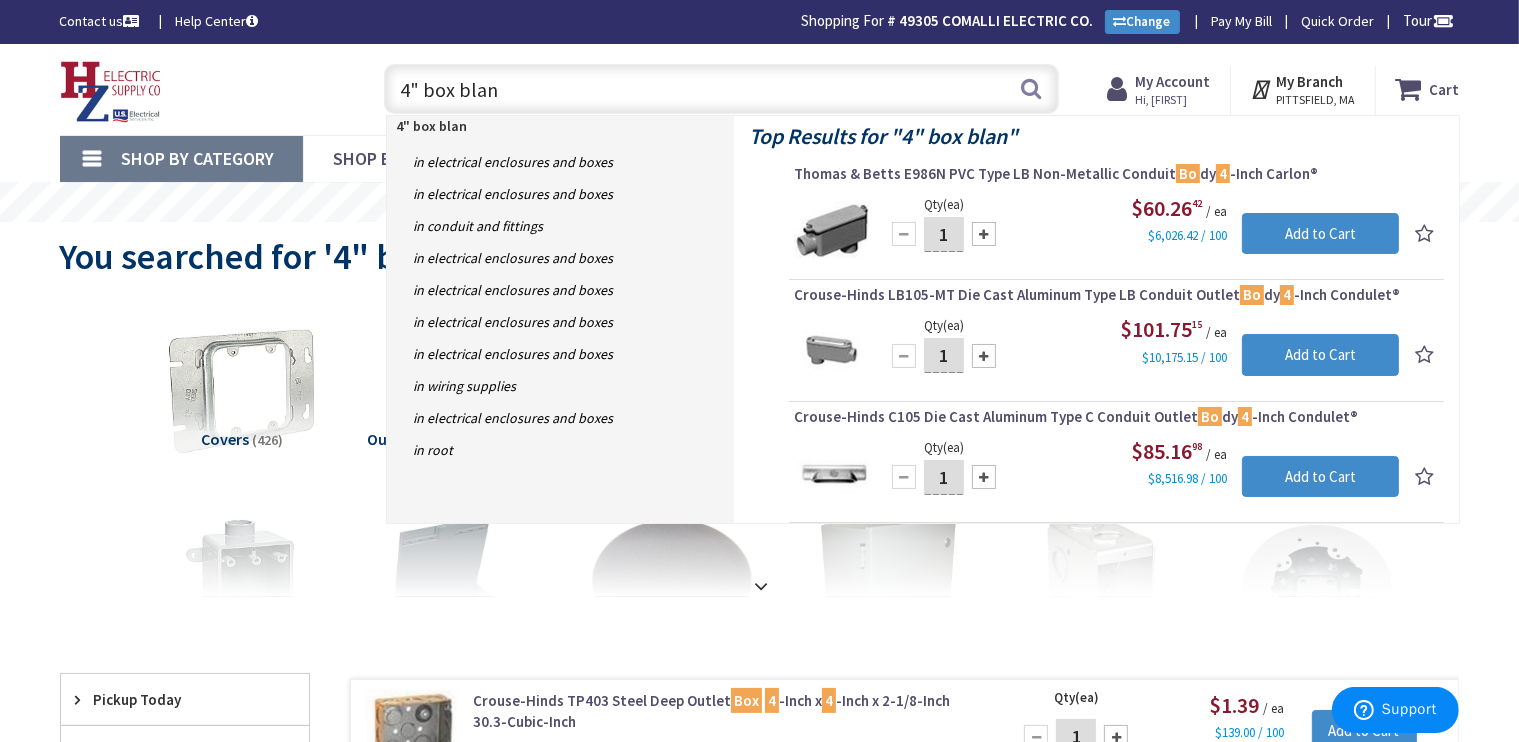 type on "4" box blank" 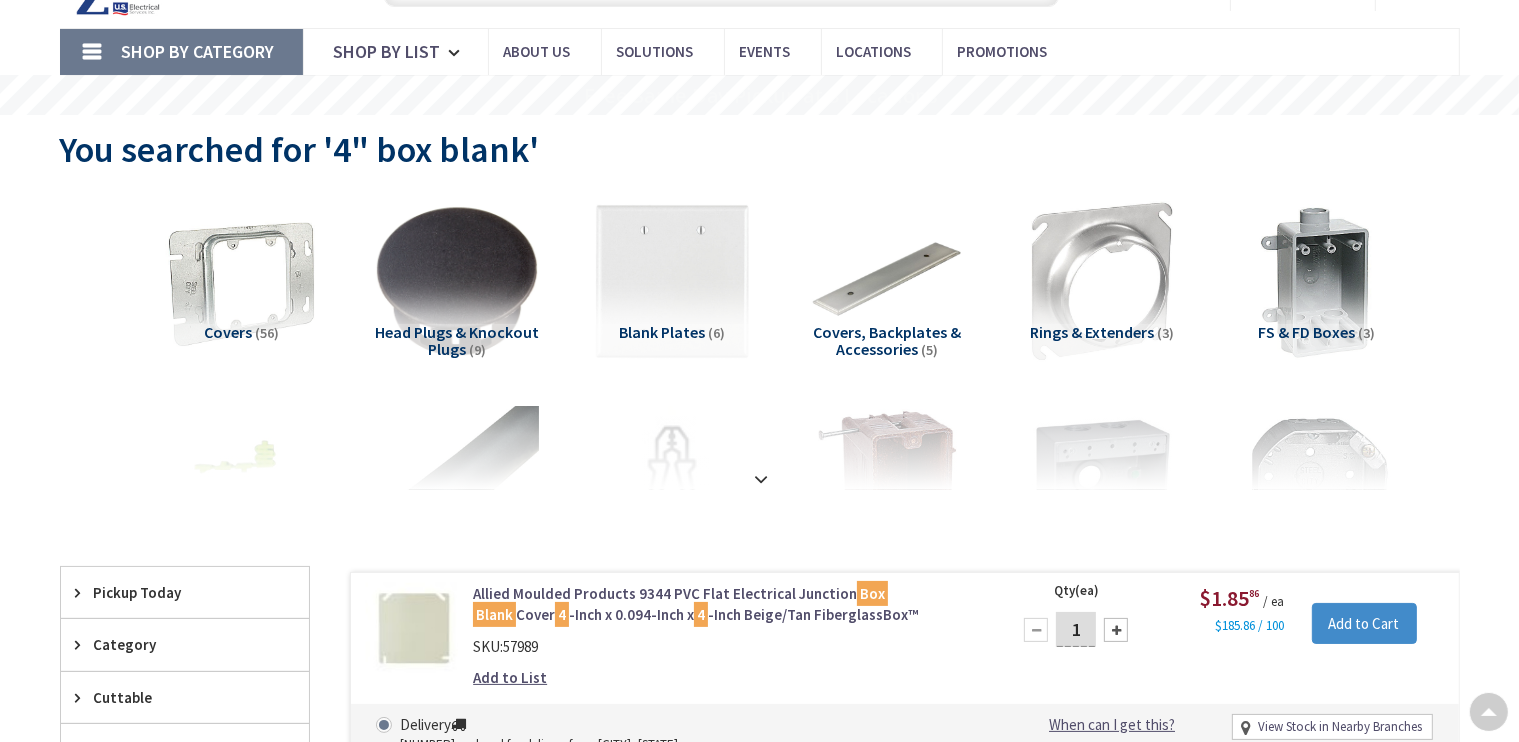 scroll, scrollTop: 200, scrollLeft: 0, axis: vertical 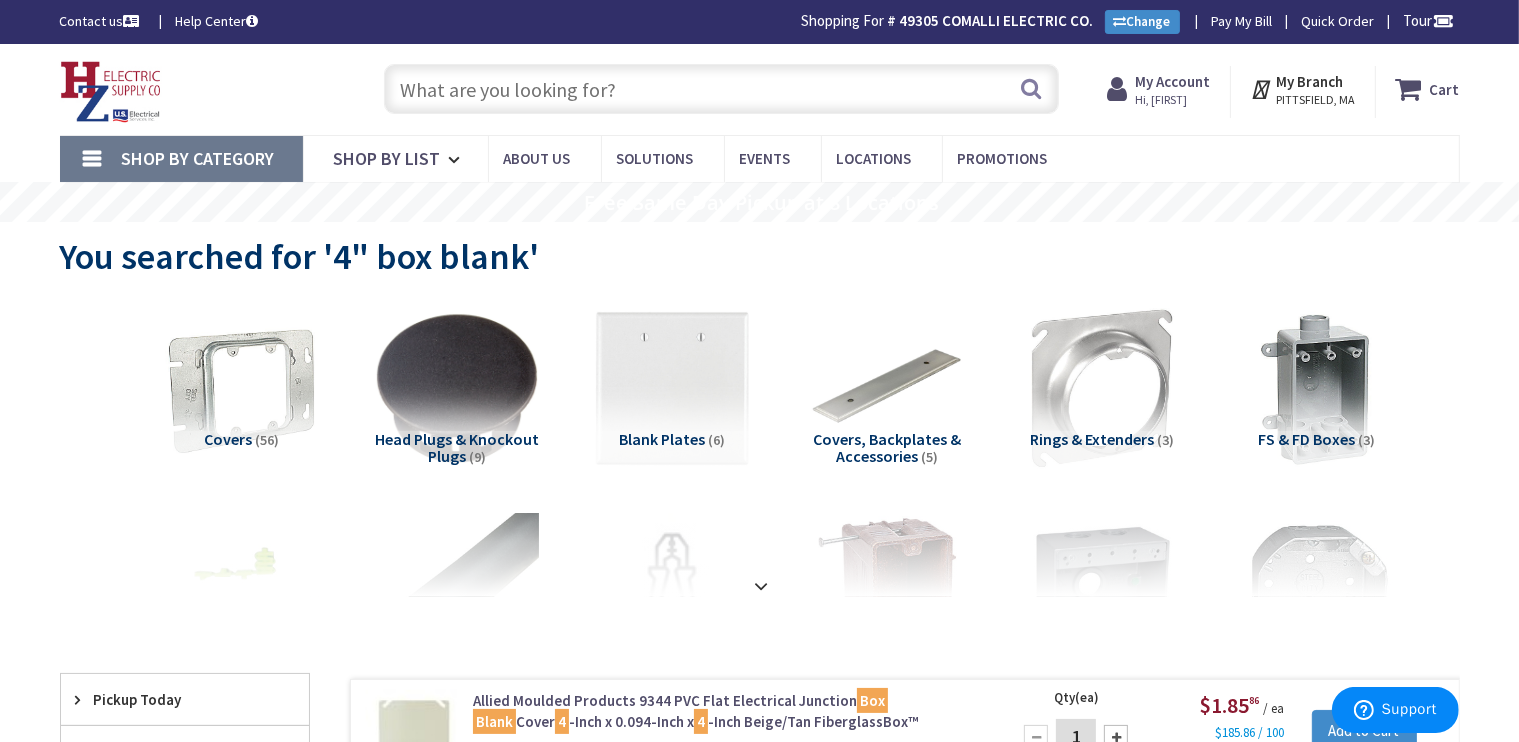 click at bounding box center [721, 89] 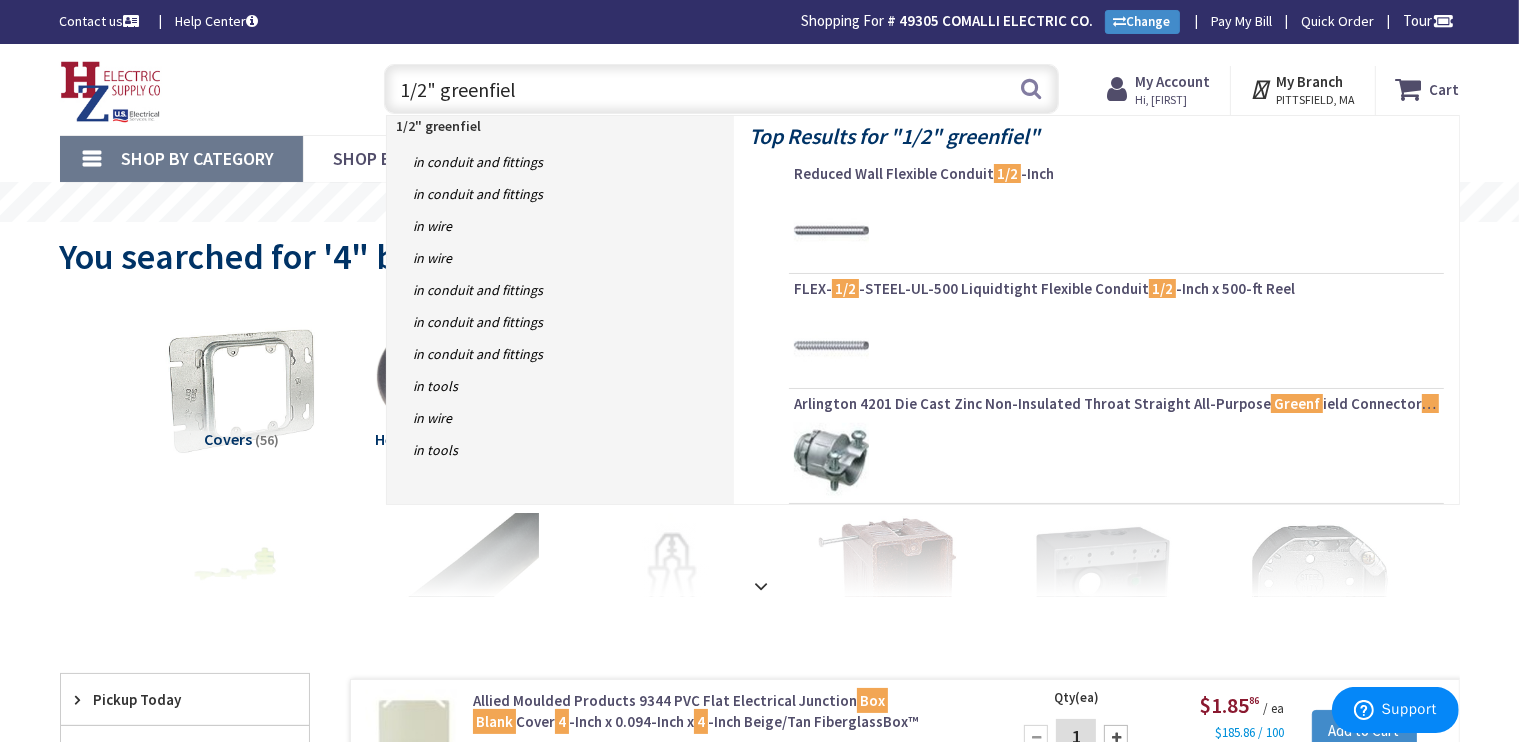 type on "1/2" greenfield" 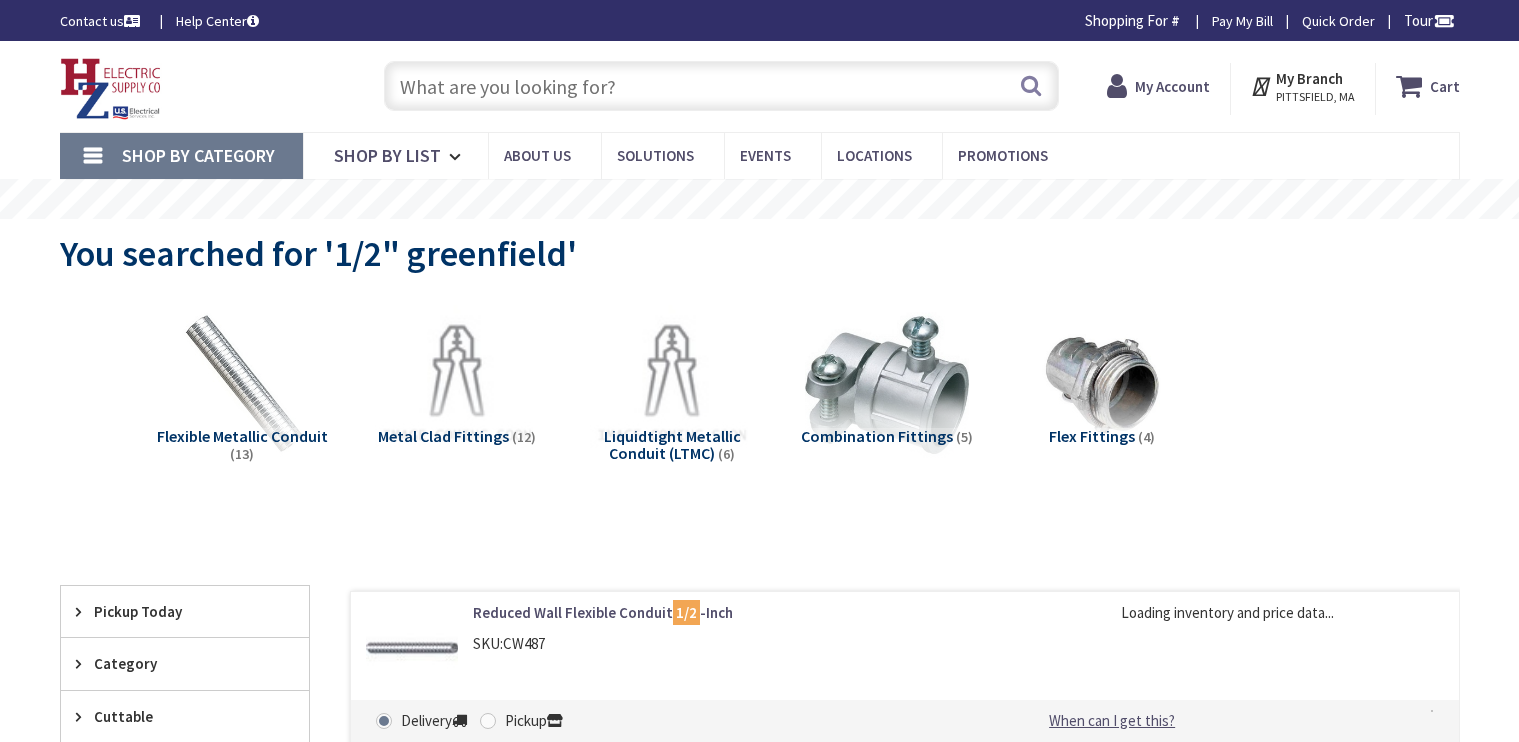 scroll, scrollTop: 0, scrollLeft: 0, axis: both 